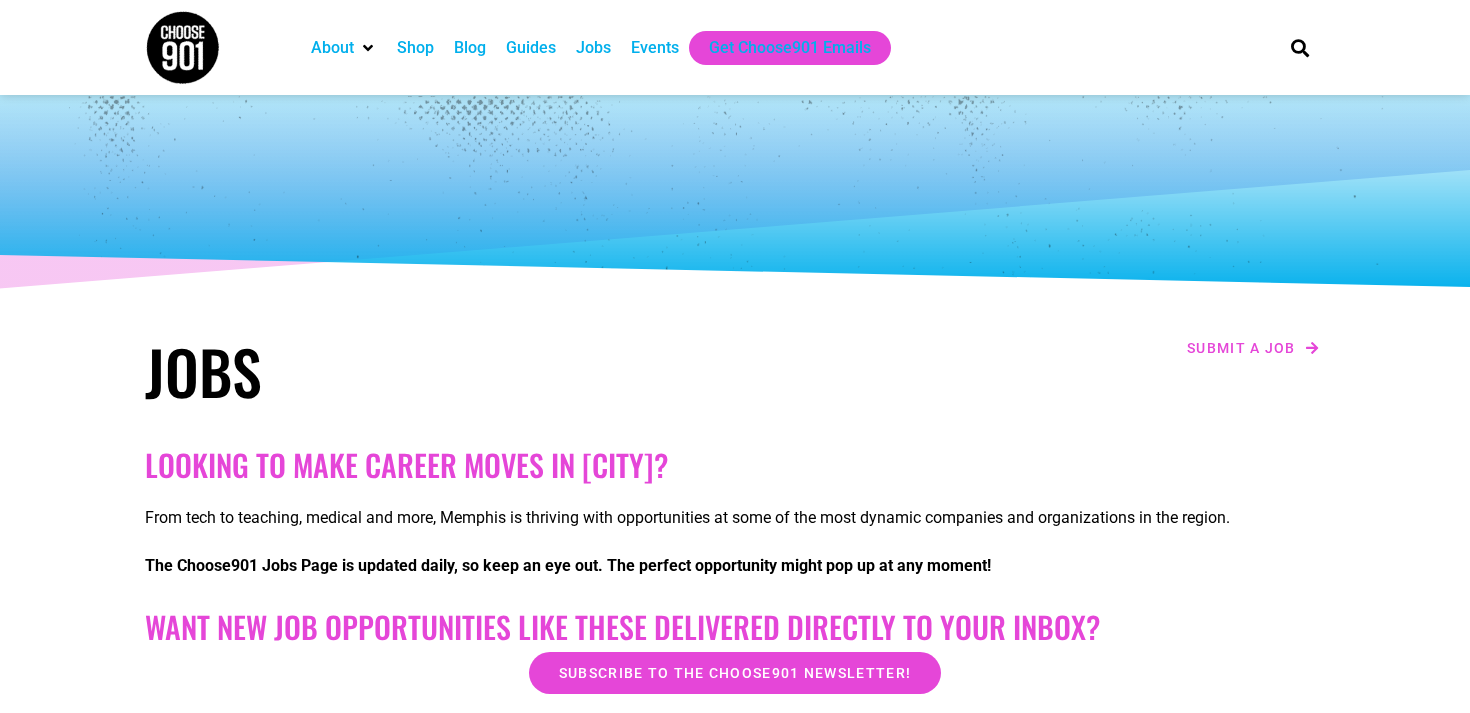 scroll, scrollTop: 0, scrollLeft: 0, axis: both 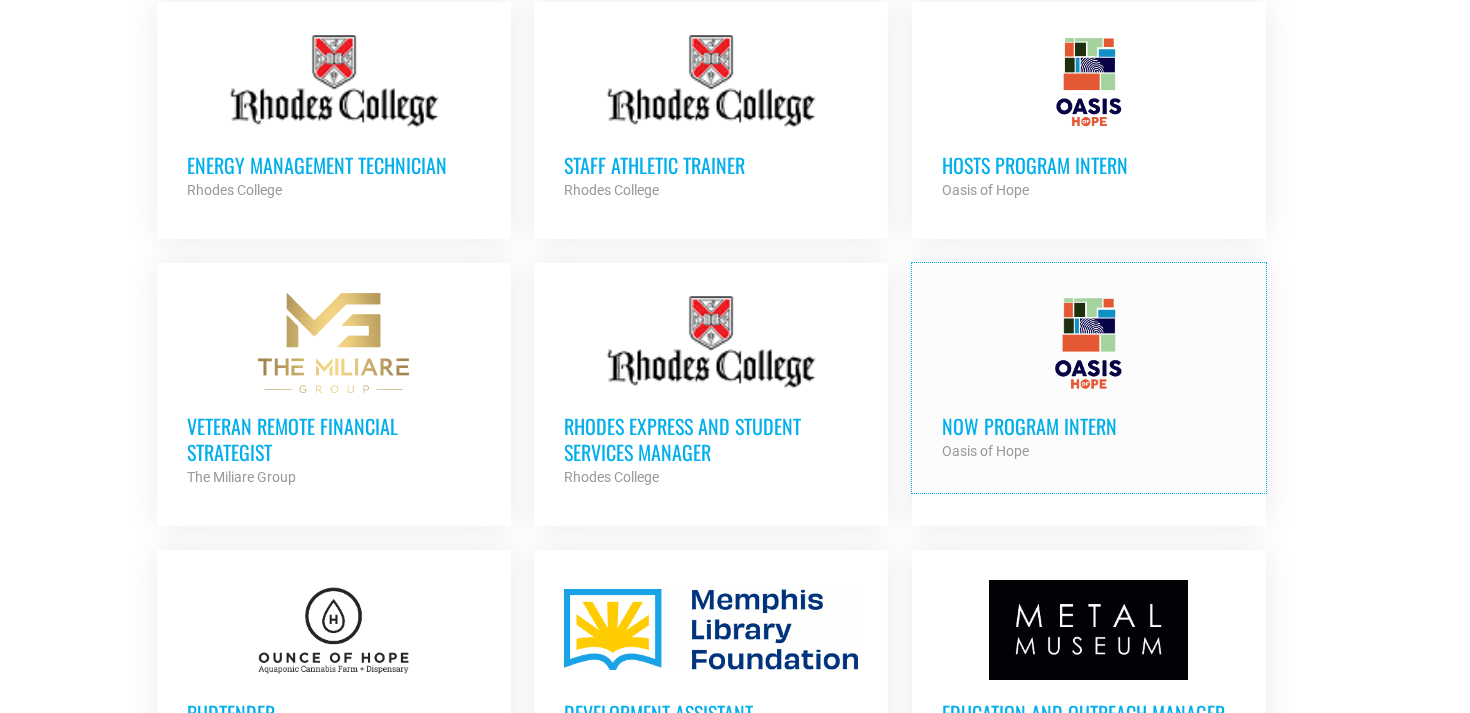 click on "NOW Program Intern
Oasis of Hope
Partner Org" at bounding box center [1089, 428] 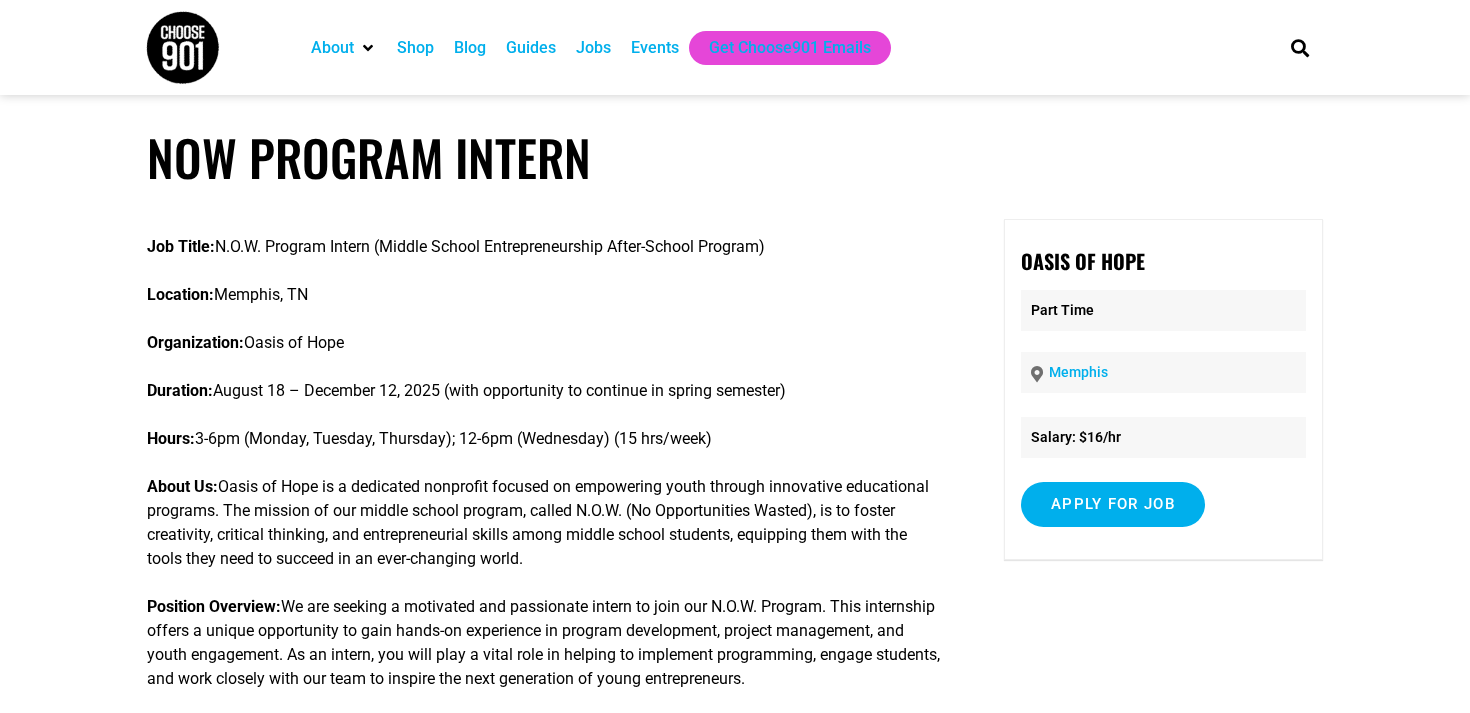 scroll, scrollTop: 0, scrollLeft: 0, axis: both 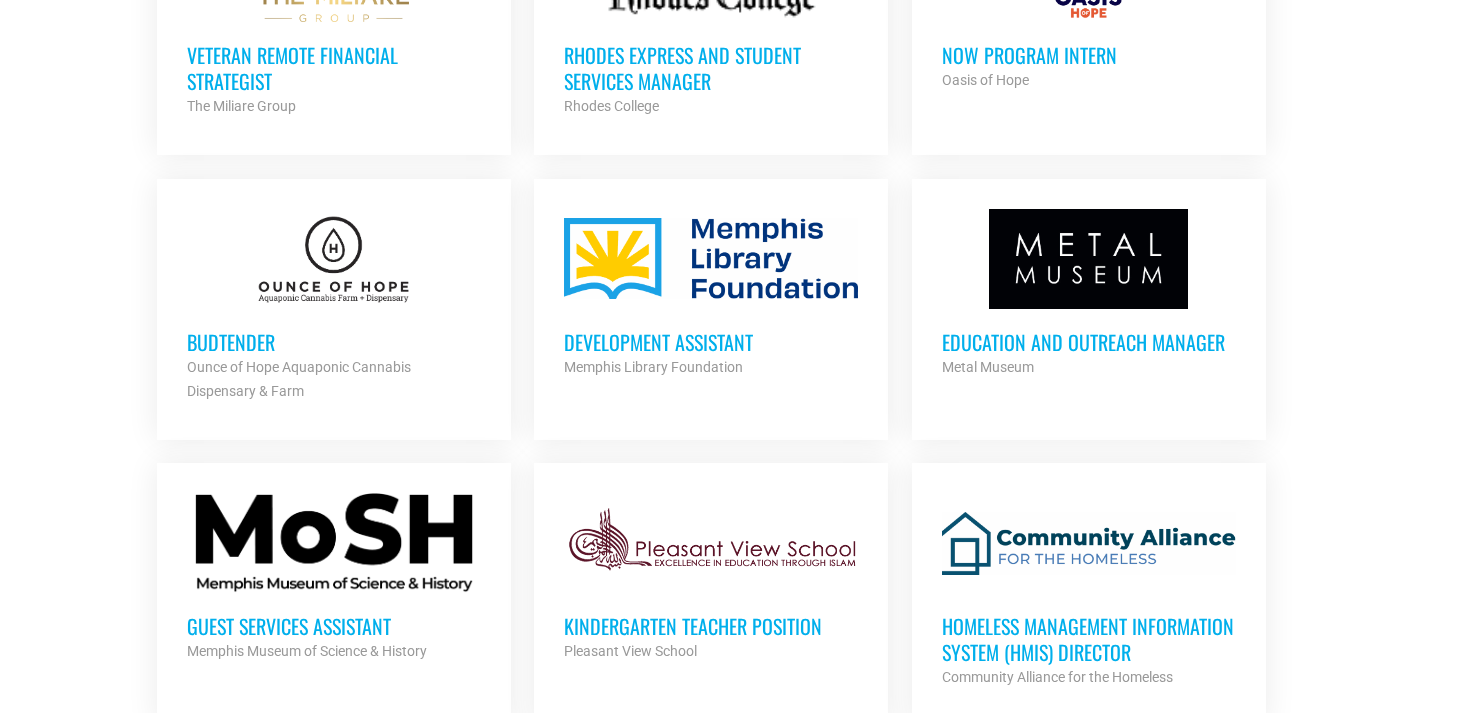 click on "Ounce of Hope Aquaponic Cannabis Dispensary & Farm" at bounding box center [334, 379] 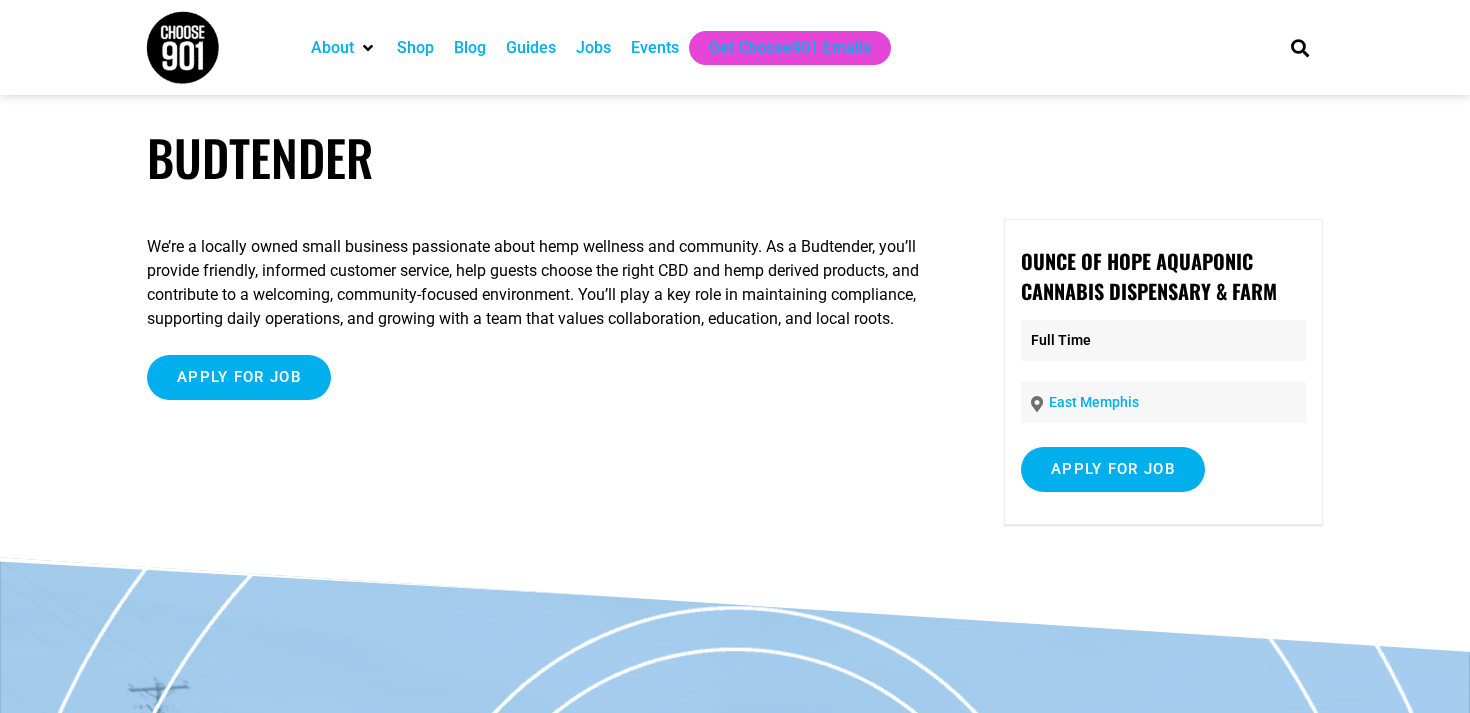 scroll, scrollTop: 0, scrollLeft: 0, axis: both 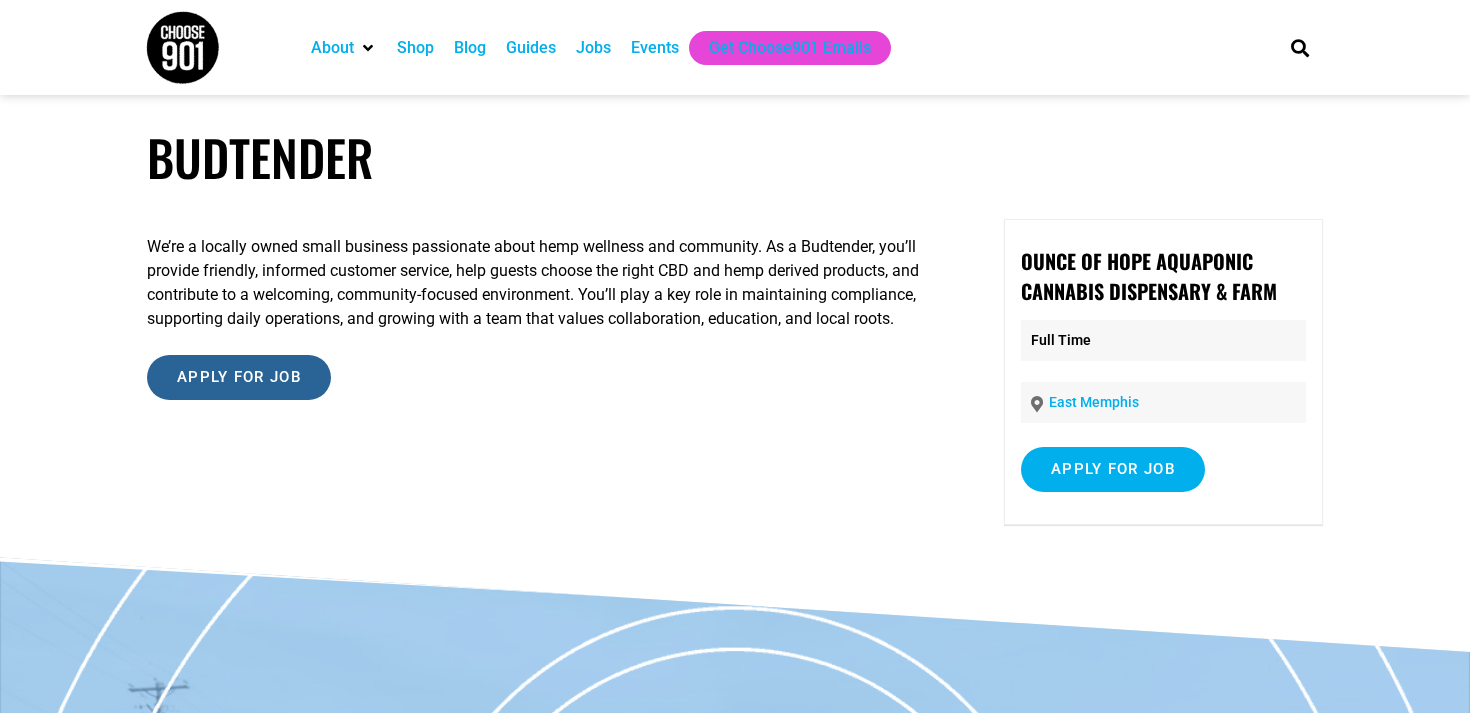 click on "Apply for job" at bounding box center [239, 377] 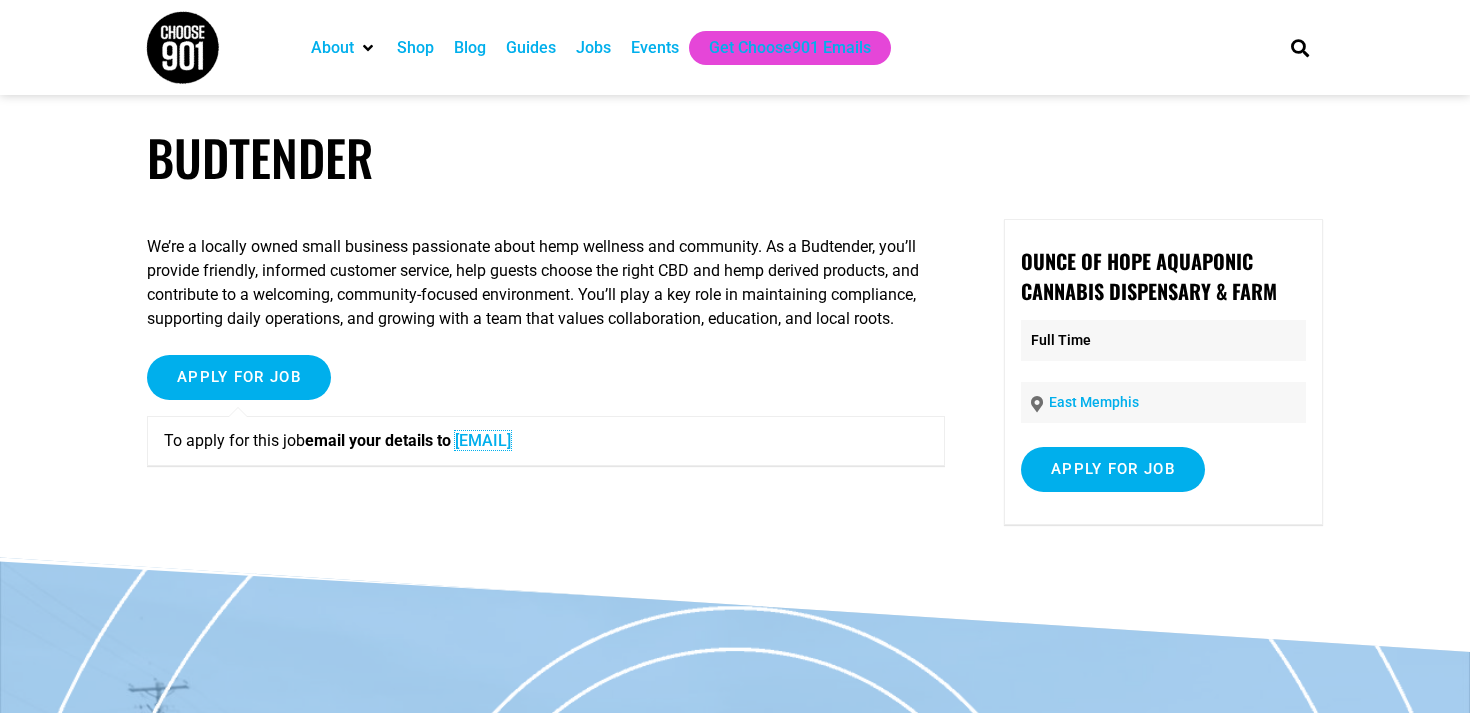 drag, startPoint x: 483, startPoint y: 459, endPoint x: 457, endPoint y: 468, distance: 27.513634 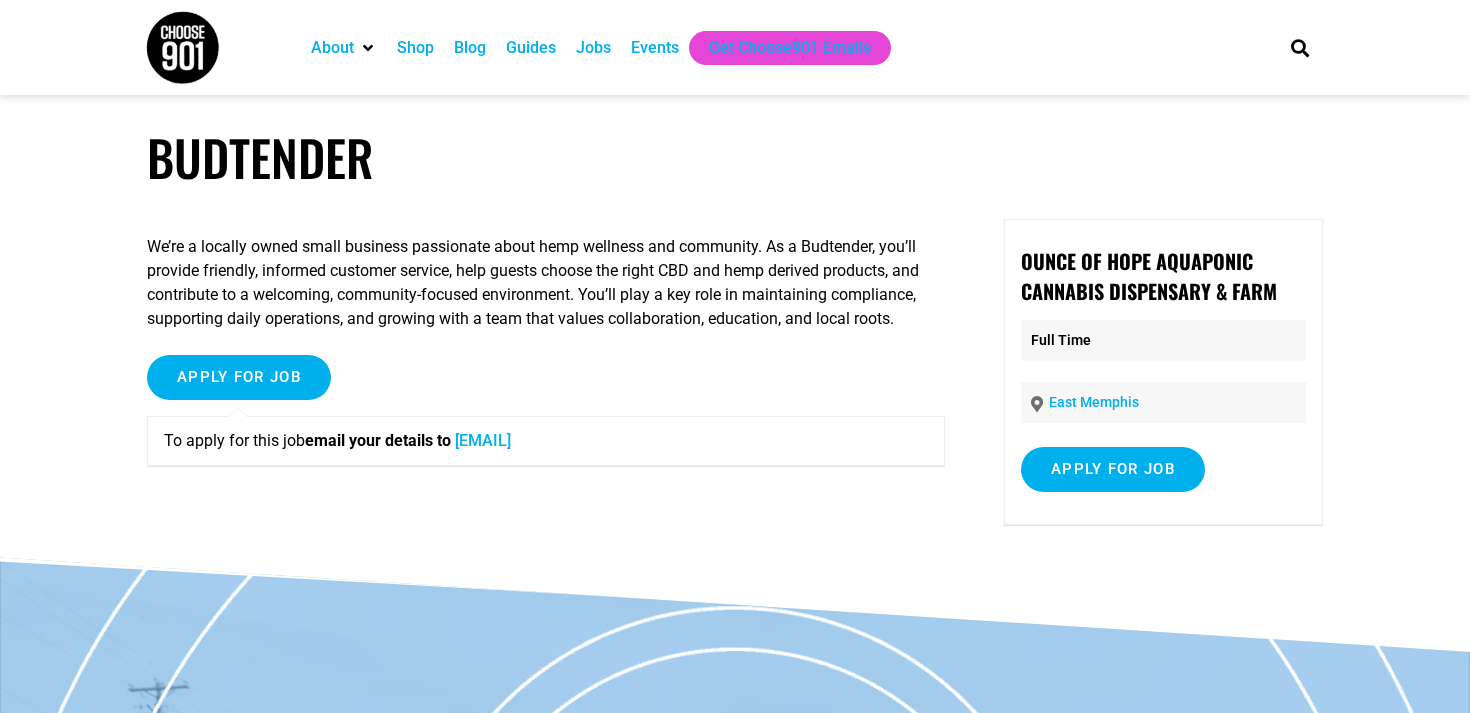 click on "email your details to" at bounding box center (378, 440) 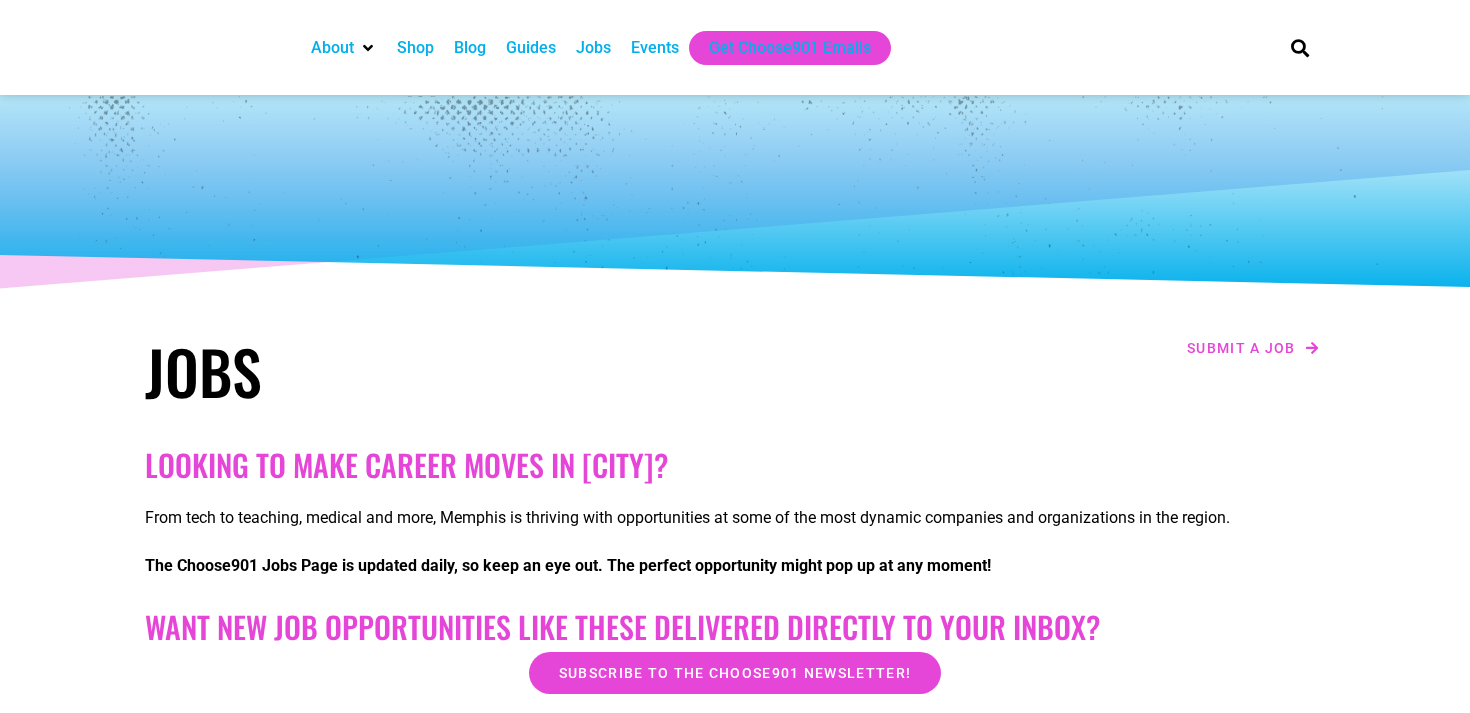 scroll, scrollTop: 1859, scrollLeft: 0, axis: vertical 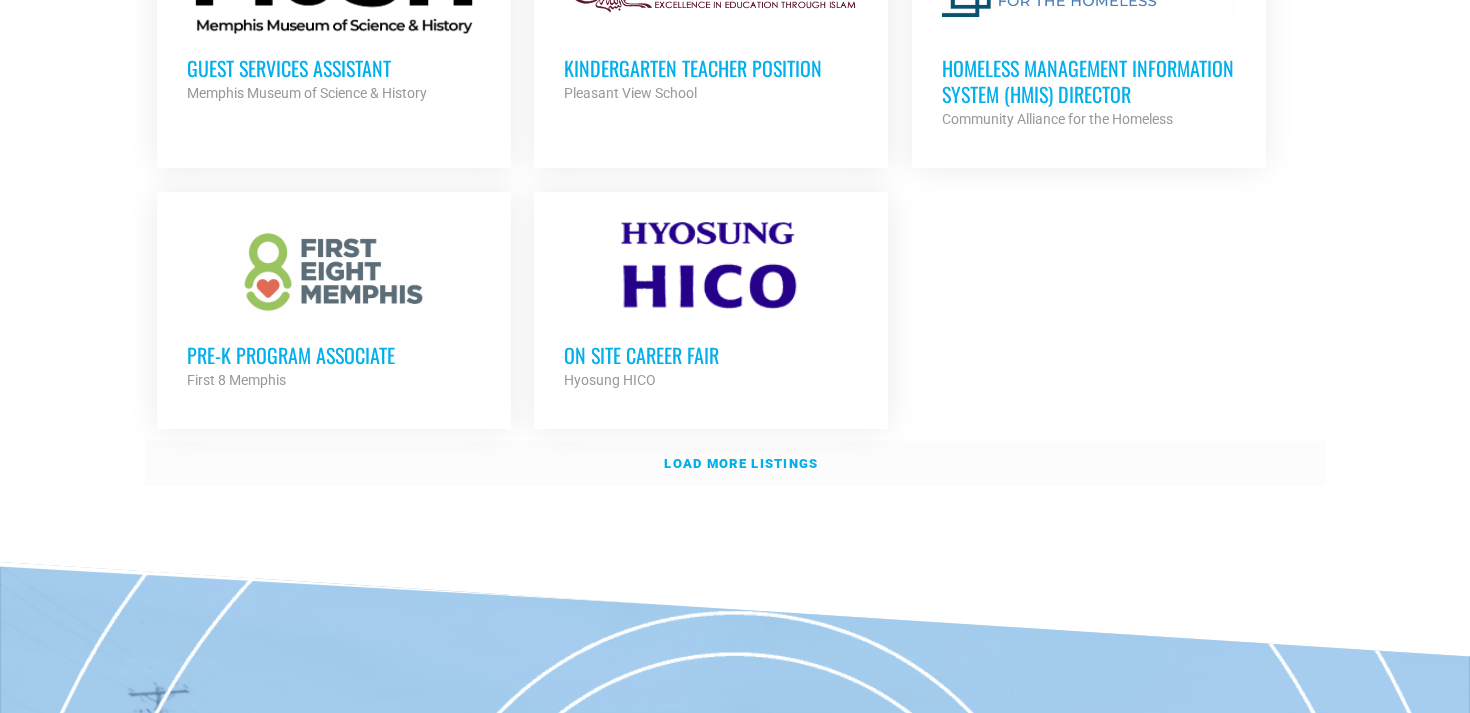 click on "Load more listings" at bounding box center (735, 464) 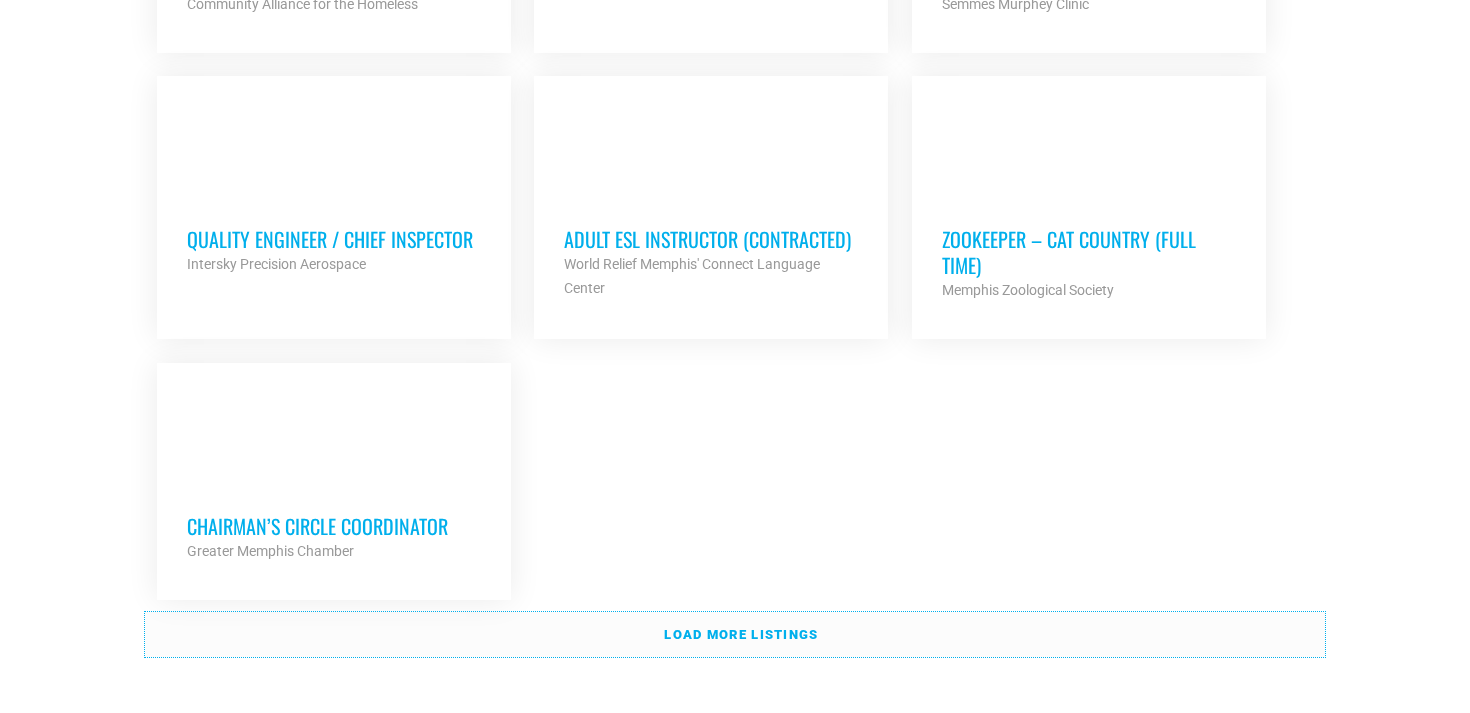 scroll, scrollTop: 4301, scrollLeft: 0, axis: vertical 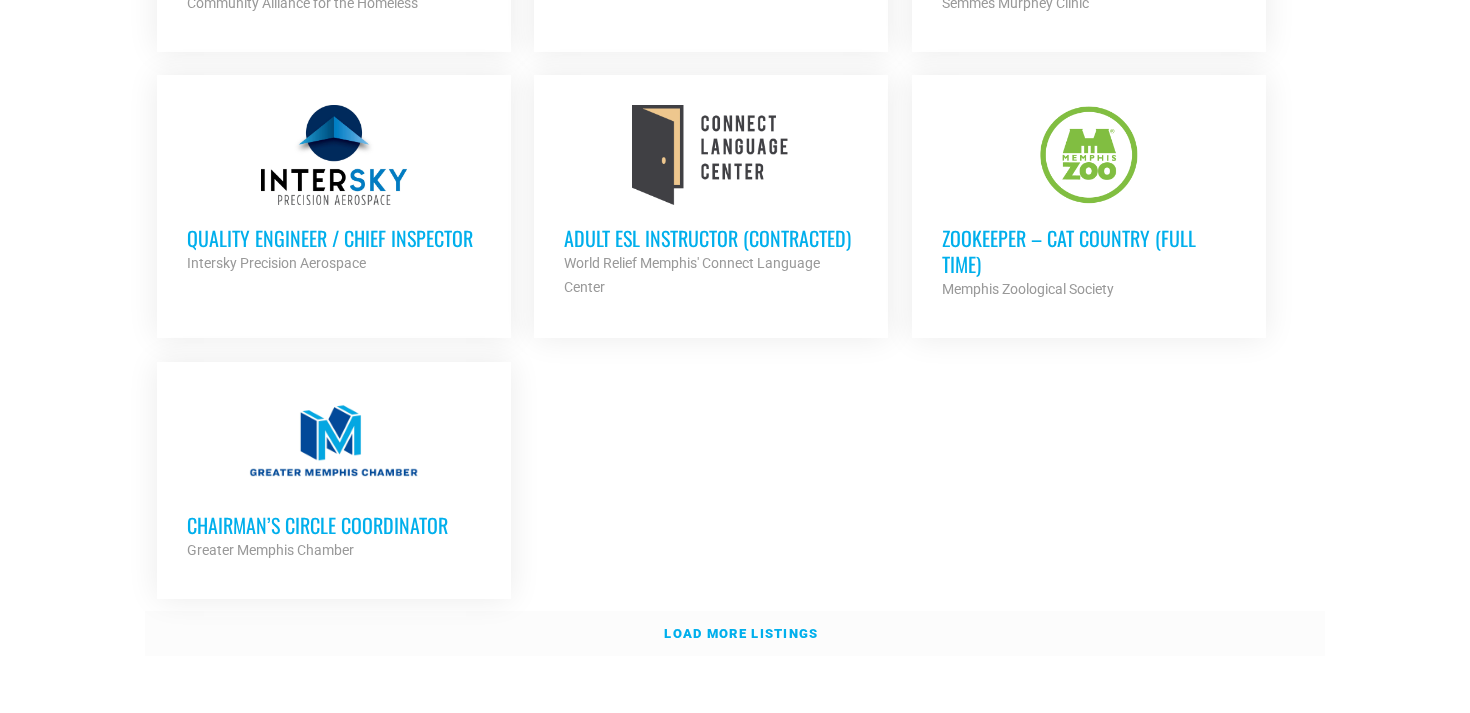 click on "Load more listings" at bounding box center [741, 633] 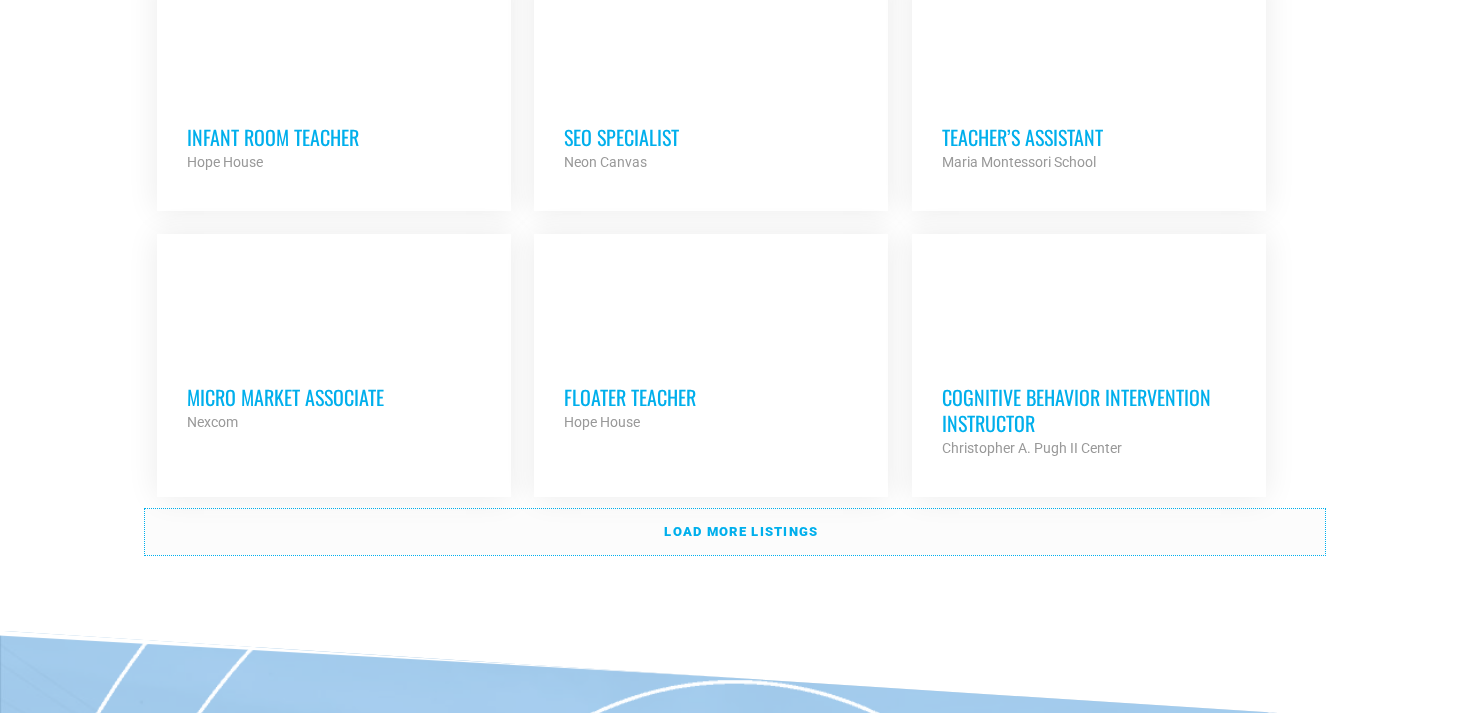 scroll, scrollTop: 6156, scrollLeft: 0, axis: vertical 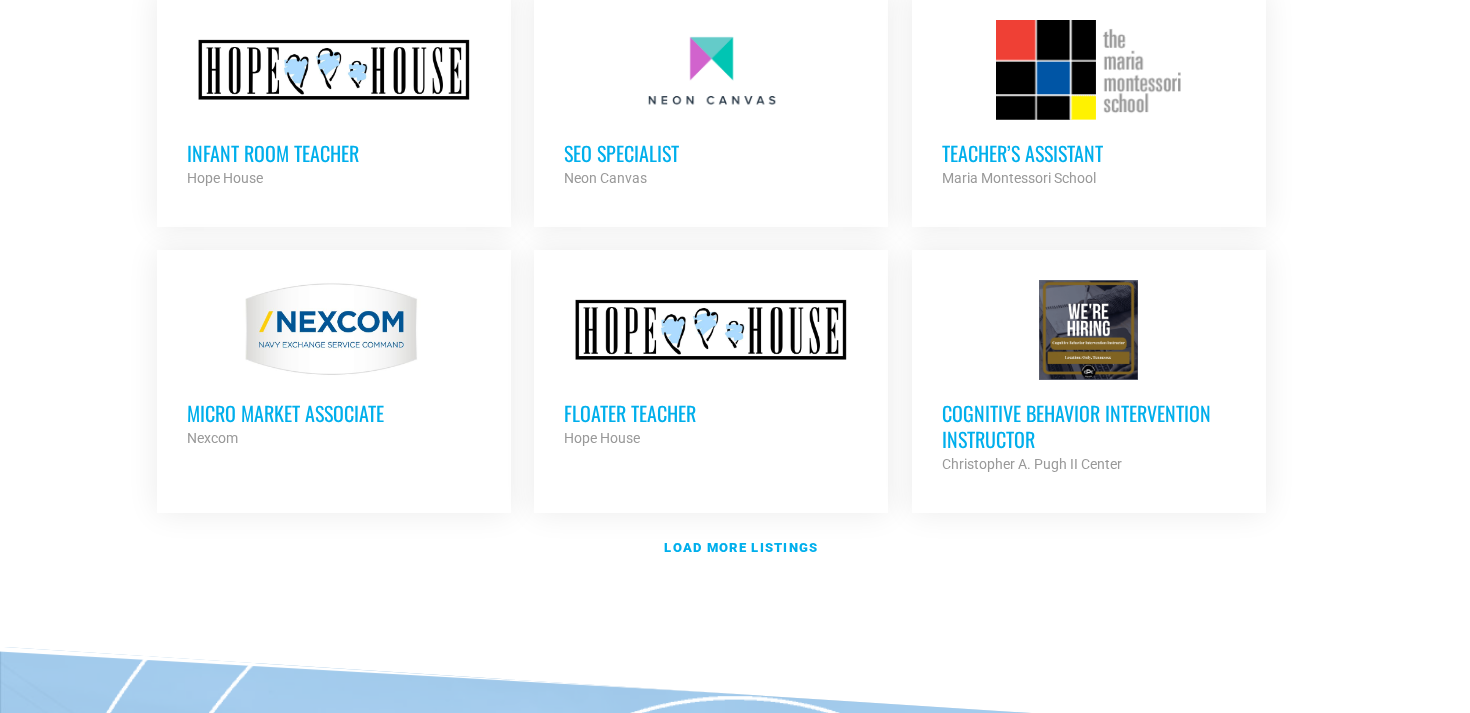 click on "Keywords
Location
Category
Accounting
Administrative
Bilingual
Communication
Construction
Counseling
Creative
Customer Service
Development
Education
Engineering
Facilities/Maintenance
Higher Education
Internship
IT
Management
Manufacturing
Marketing
Media
Medical
Operations
Outdoor Work
Property Management
Public Works
Restaurant/Hospitality
Retail
Sales
Social Work
Sports
Search Jobs
Full Time
Part Time
RSS
Director of Athletic Giving and Senior Development Officer
Rhodes College
Partner Org
Full Time
Director of Annual Giving and Senior Development Officer
Rhodes College" at bounding box center (735, -2406) 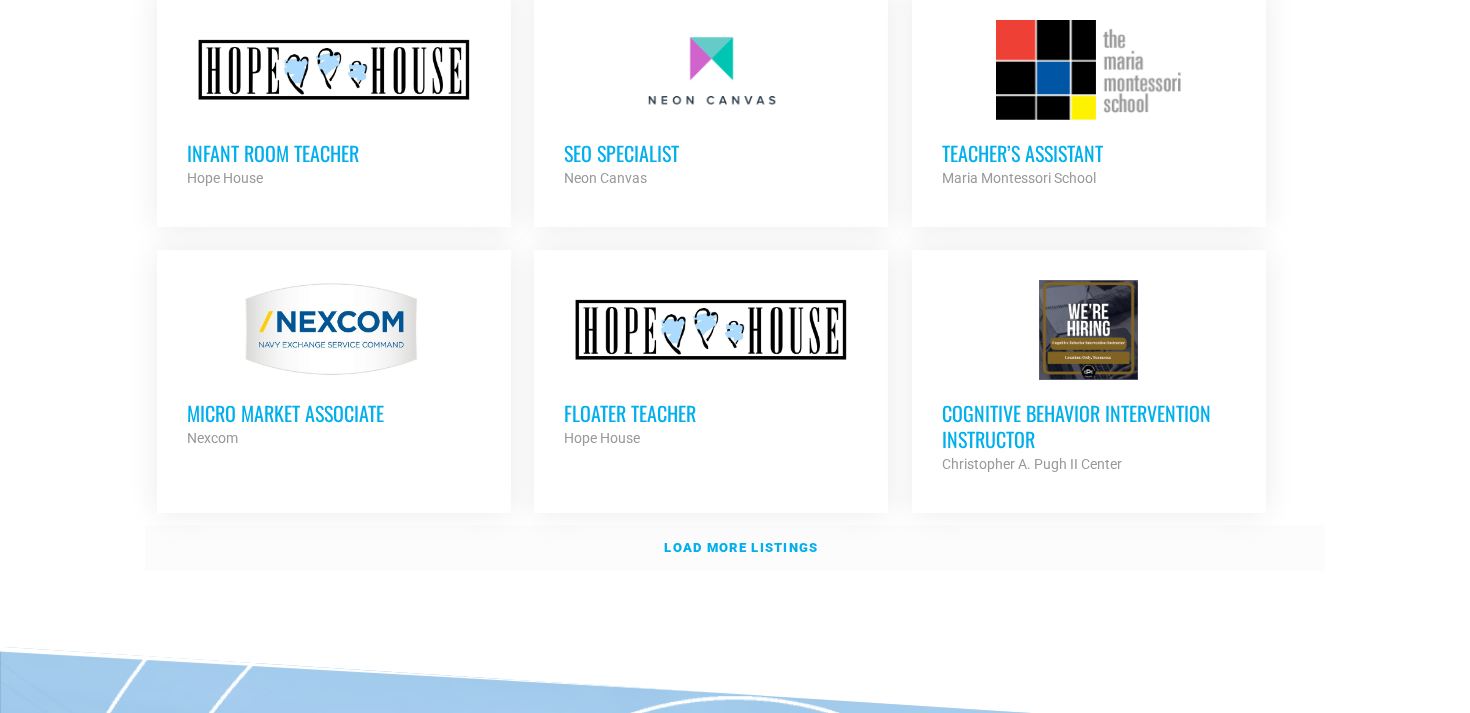 click on "Load more listings" at bounding box center [735, 548] 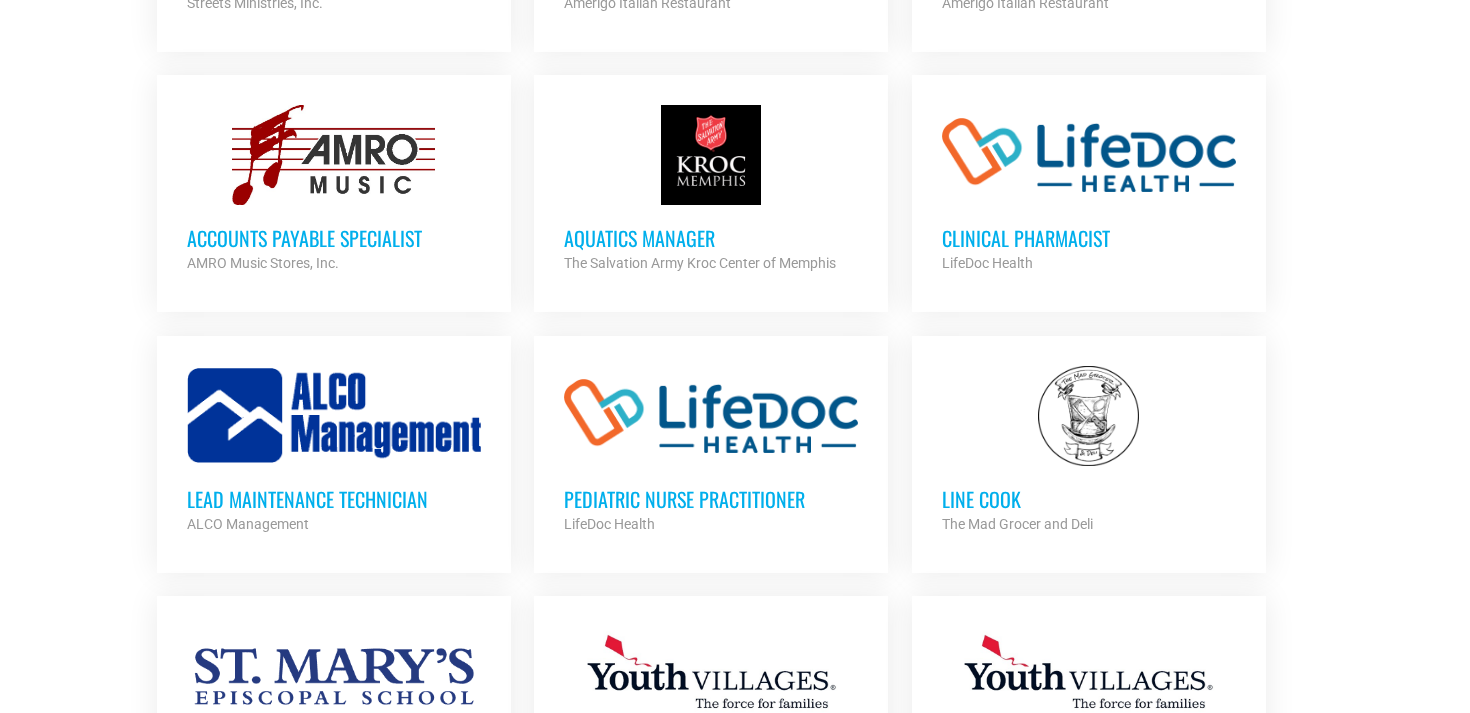 scroll, scrollTop: 7199, scrollLeft: 0, axis: vertical 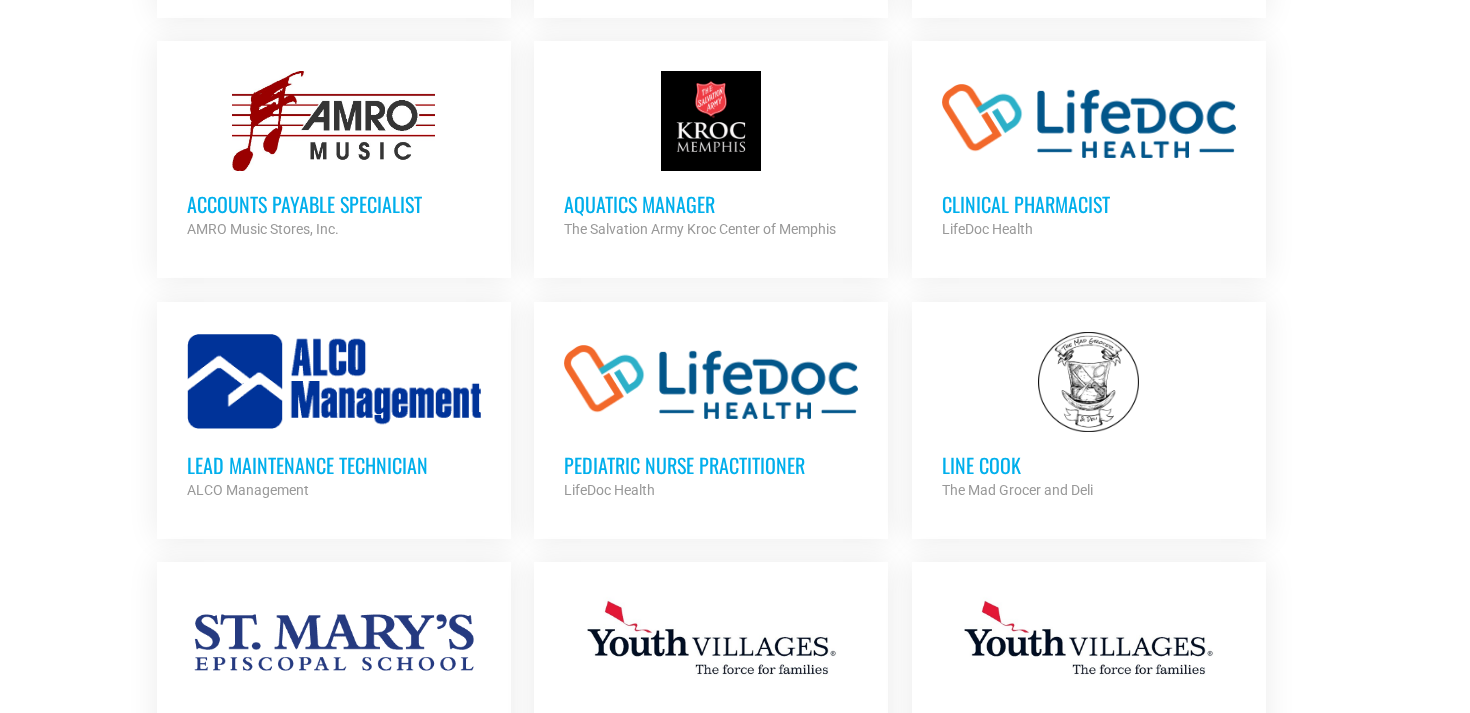 click on "Line Cook" at bounding box center [1089, 465] 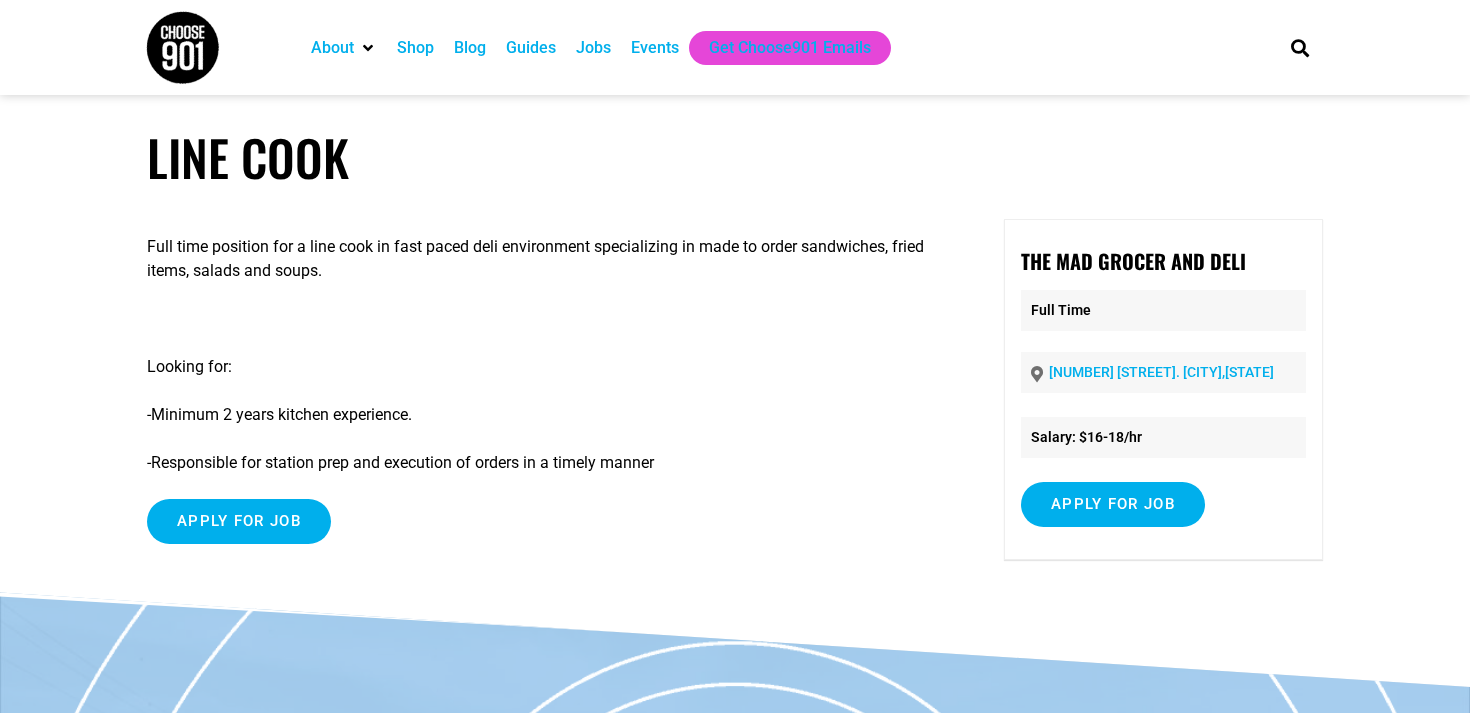 scroll, scrollTop: 0, scrollLeft: 0, axis: both 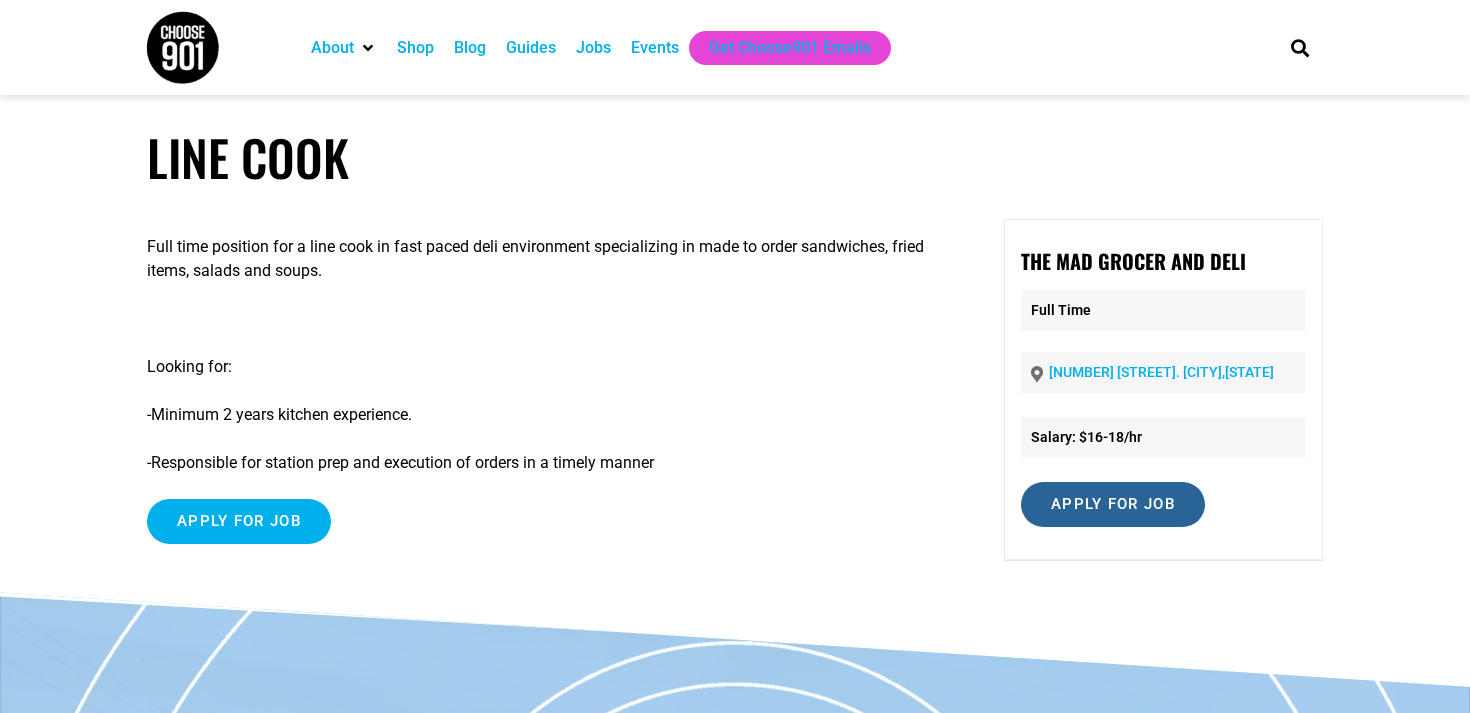 click on "Apply for job" at bounding box center (1113, 504) 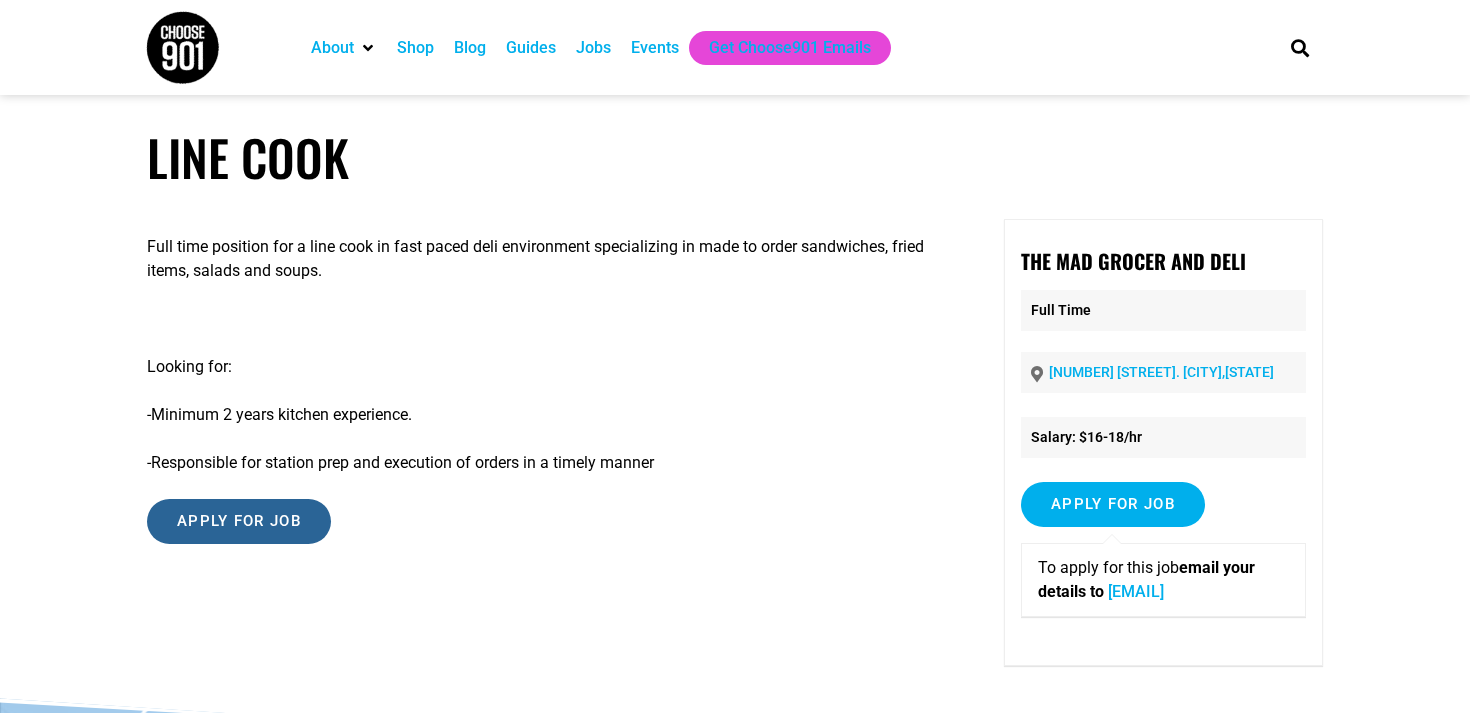 click on "Apply for job" at bounding box center (239, 521) 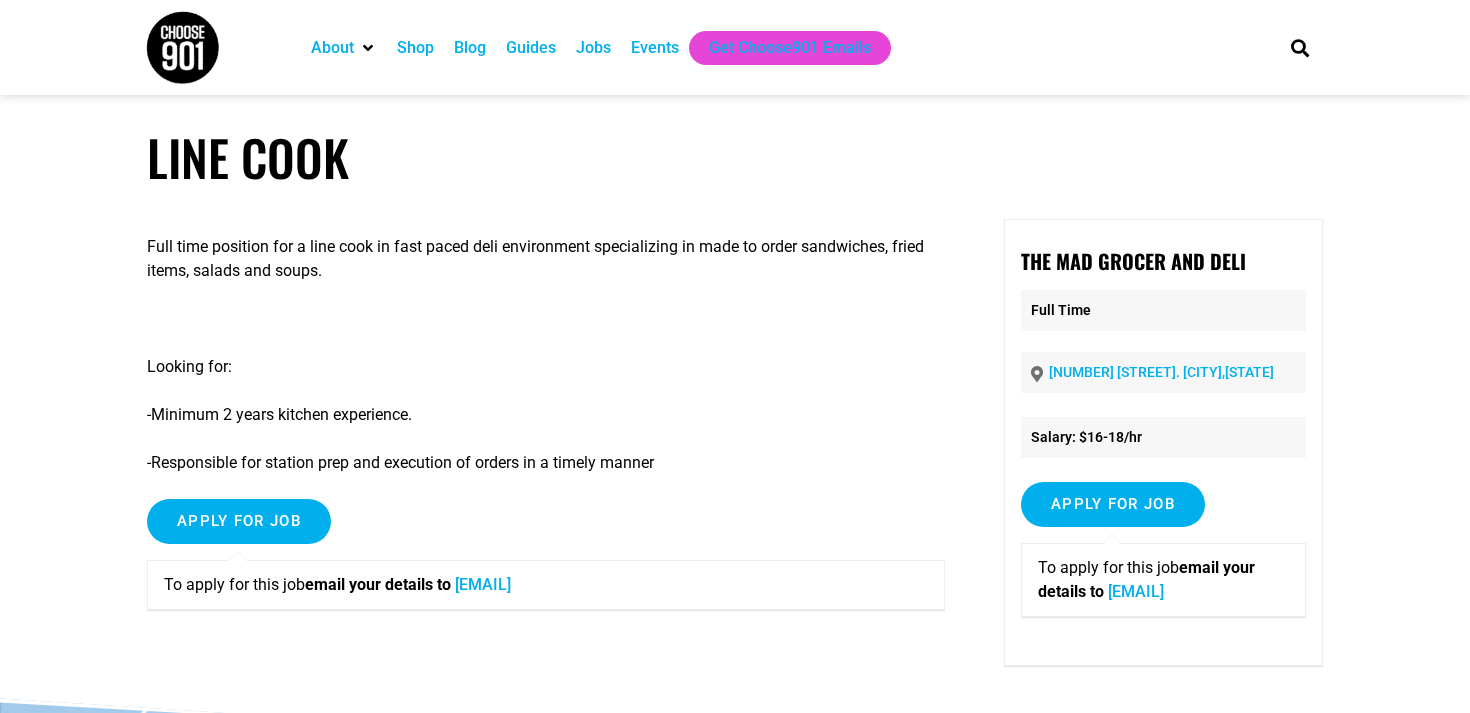 click on "[EMAIL]" at bounding box center (483, 584) 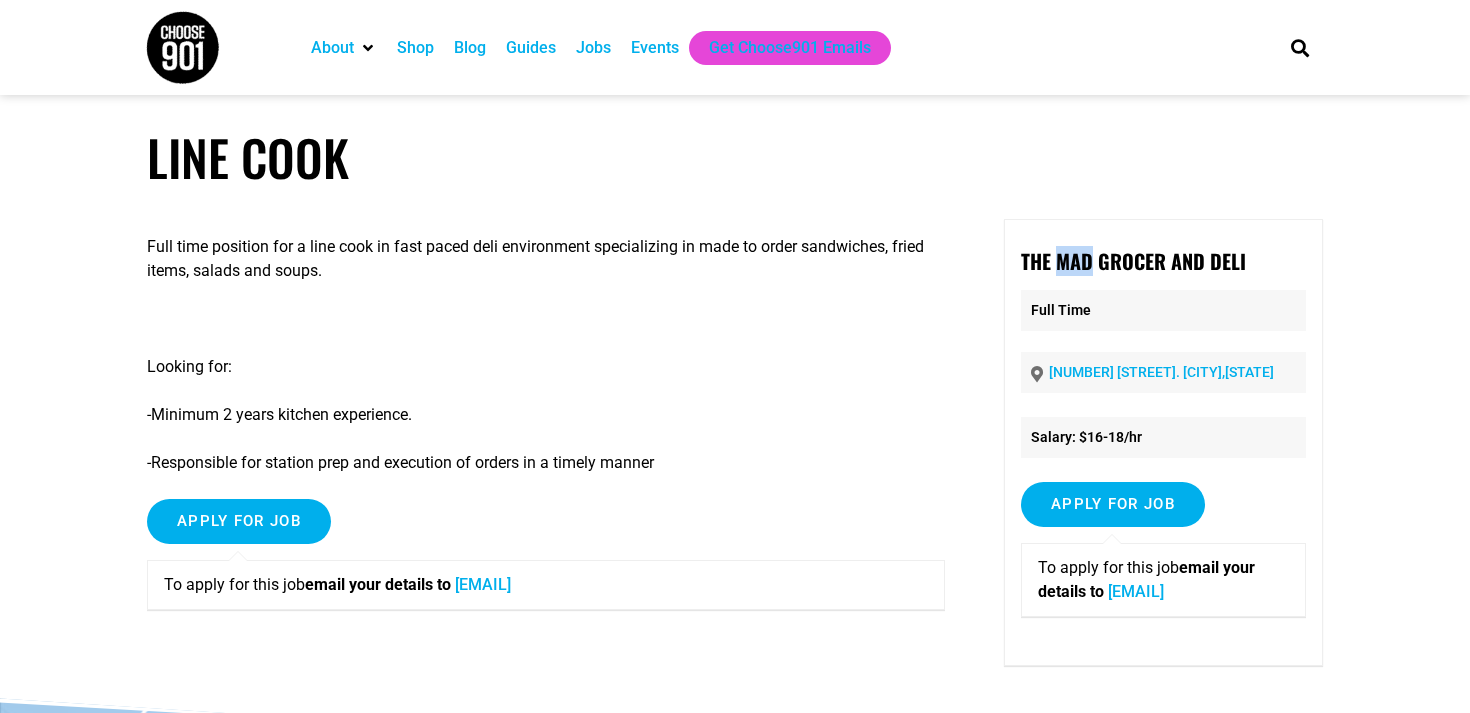 click on "The Mad Grocer and Deli" at bounding box center [1133, 261] 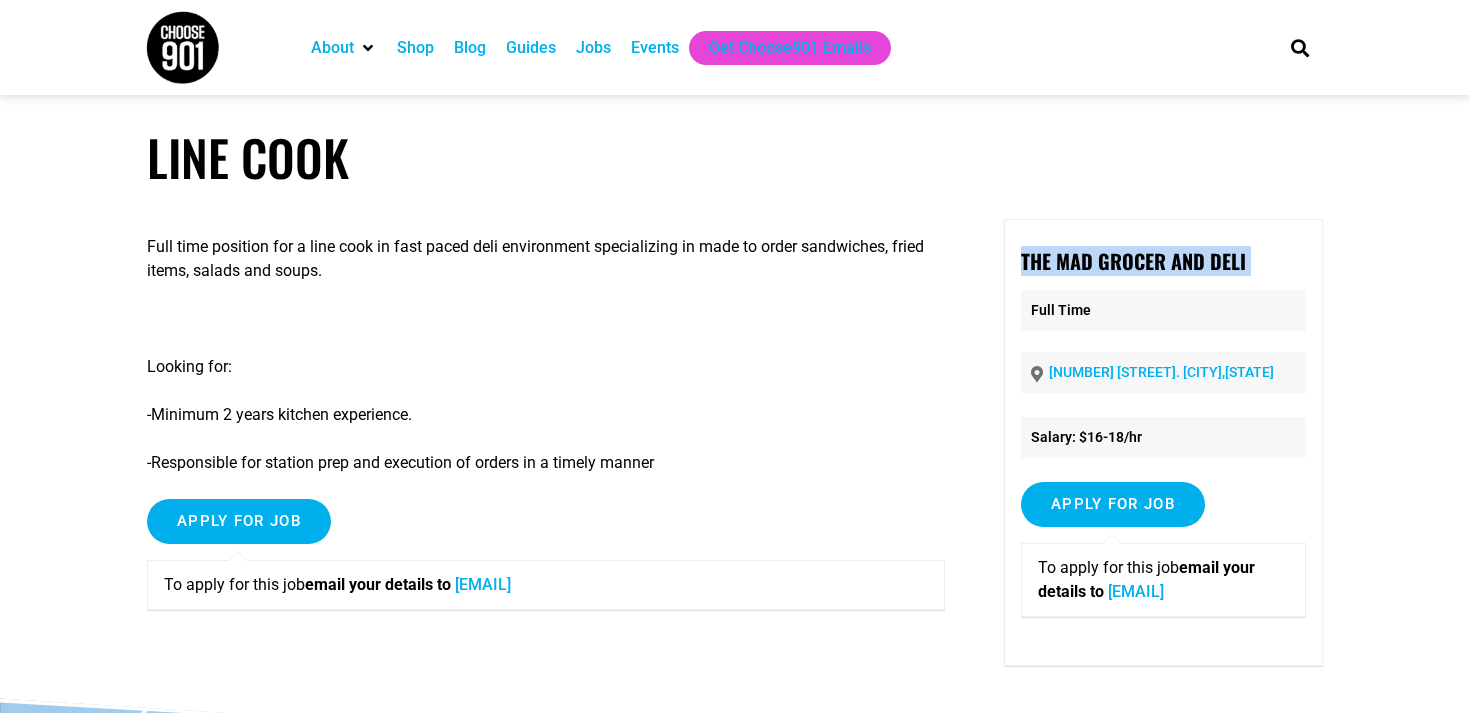 click on "The Mad Grocer and Deli" at bounding box center [1133, 261] 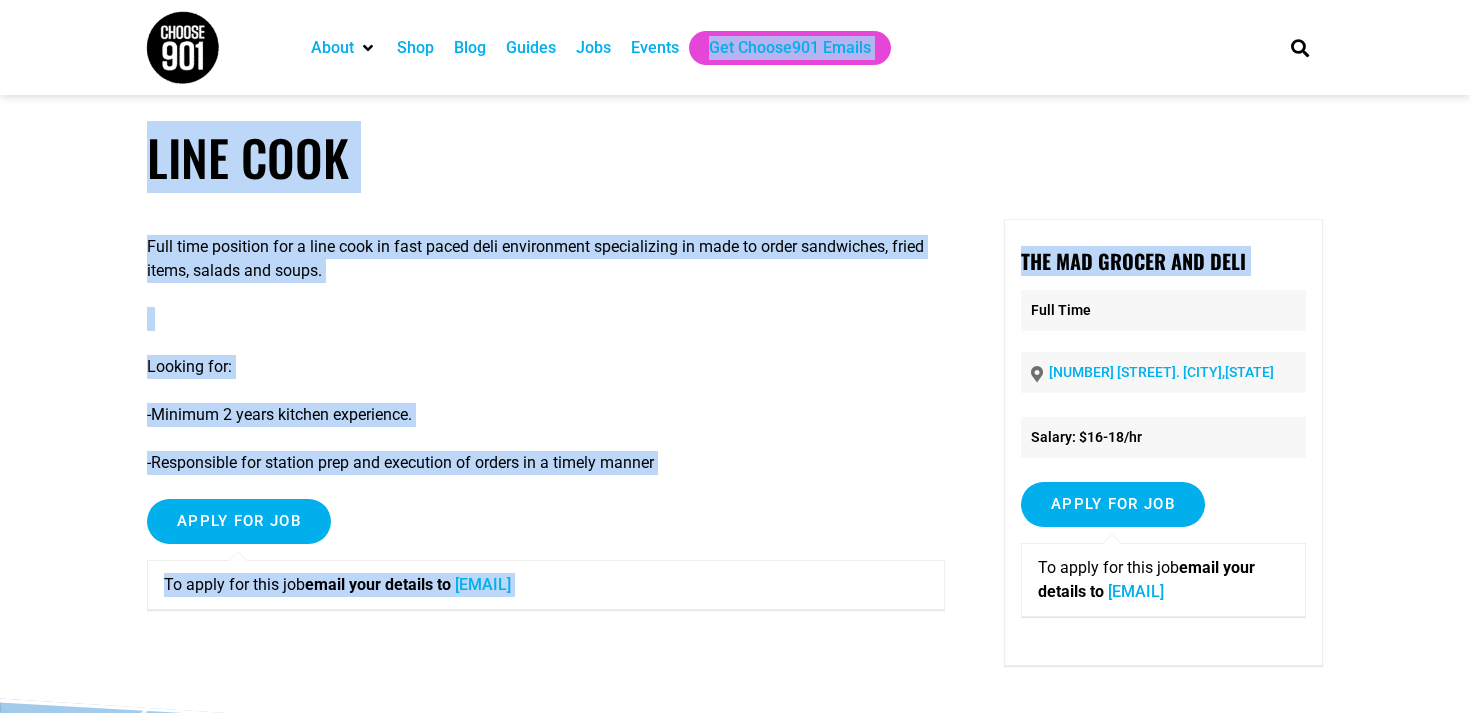 drag, startPoint x: 1077, startPoint y: 272, endPoint x: 1042, endPoint y: 9, distance: 265.31866 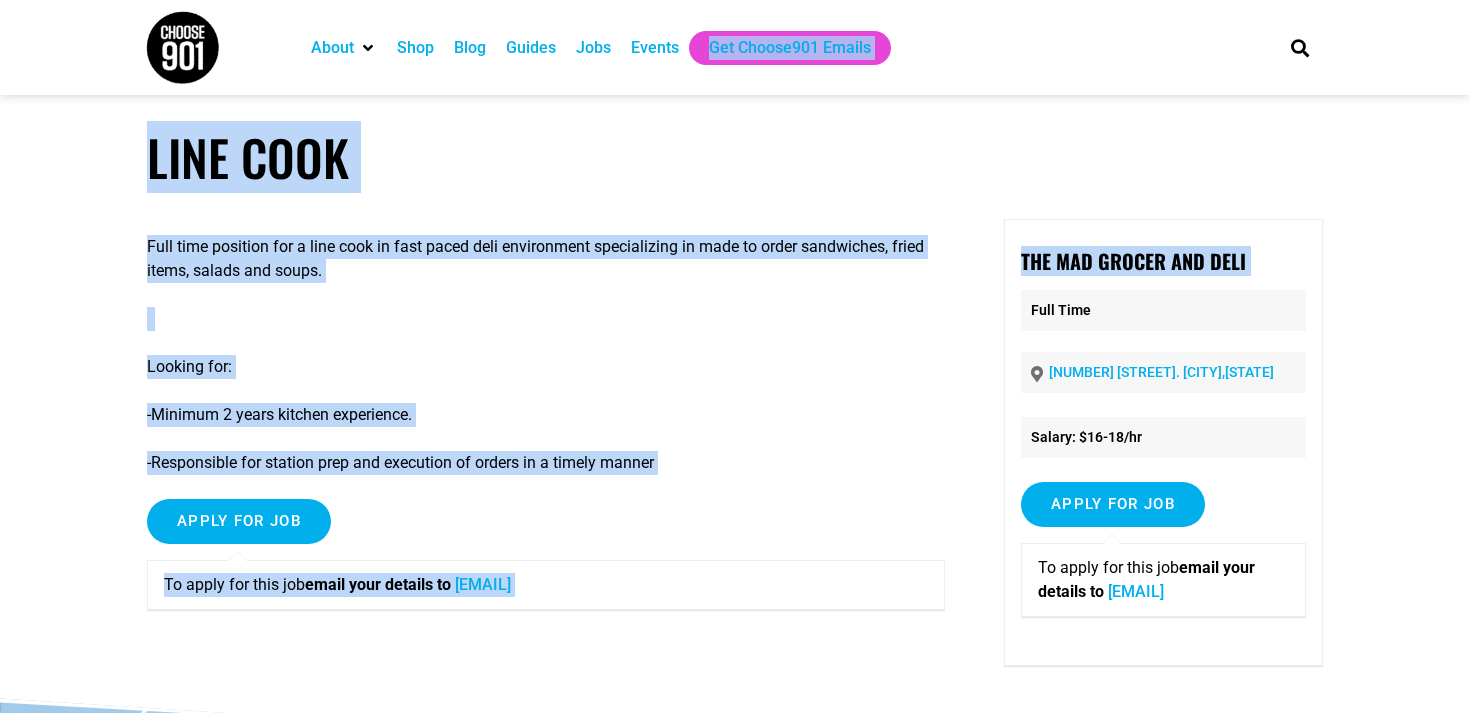 click on "About
Contact Us
Donate
Shop
Blog
Guides
Jobs
Events
Get Choose901 Emails
Search
Line Cook
Full time position for a line cook in fast paced deli environment specializing in made to order sandwiches, fried items, salads and soups.
Looking for:
-Minimum 2 years kitchen experience.
-Responsible for station prep and execution of orders in a timely manner
Apply for job
To apply for this job  email your details to   [EMAIL]
Full Time
[NUMBER] [STREET]. [CITY],[STATE]" at bounding box center (735, 664) 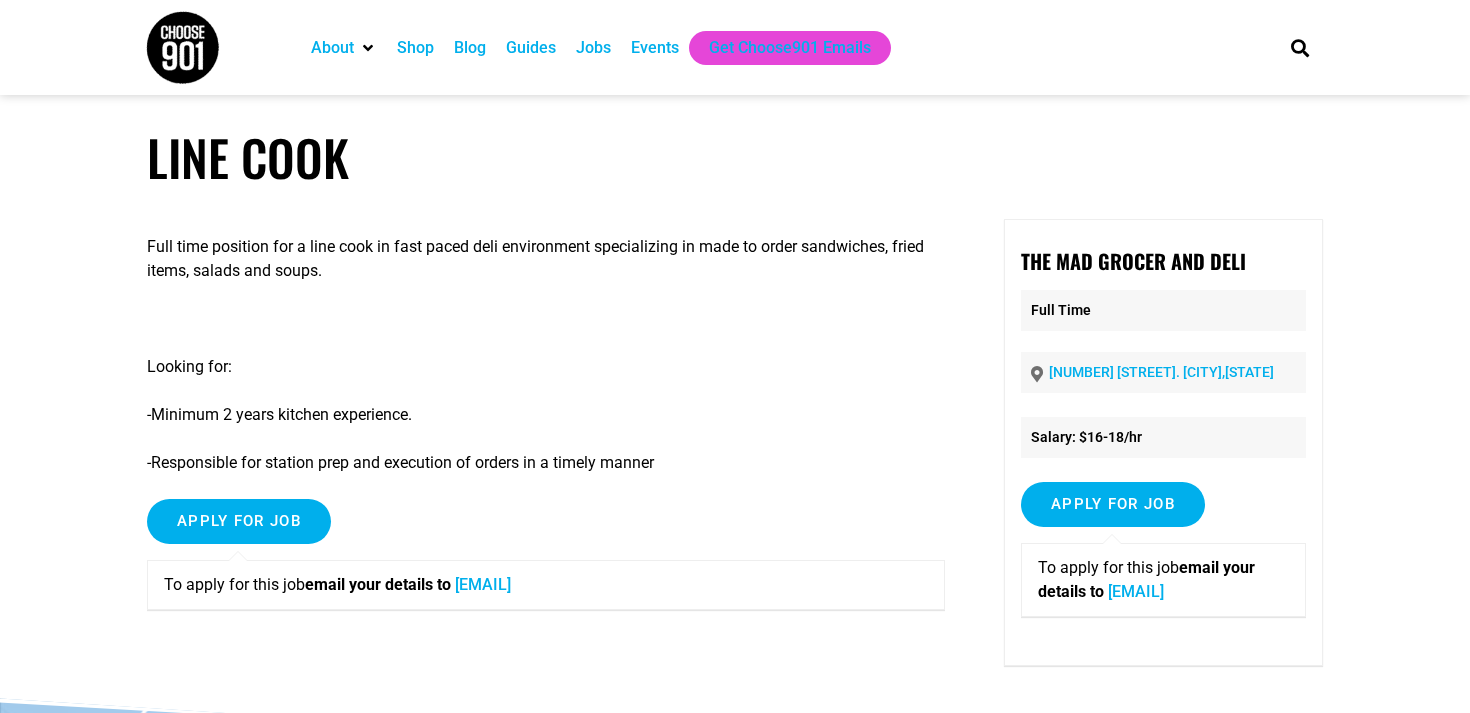 click on "The Mad Grocer and Deli" at bounding box center (1133, 261) 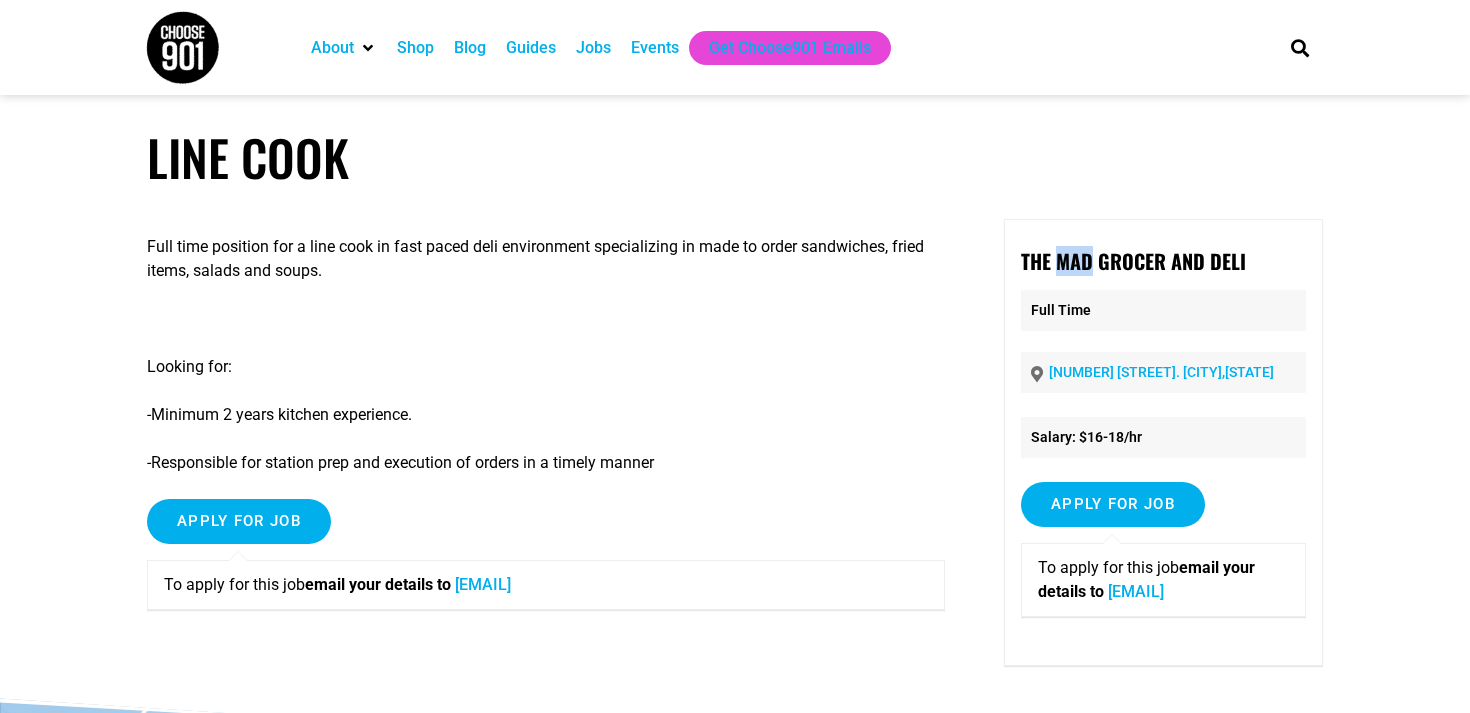 click on "The Mad Grocer and Deli" at bounding box center [1133, 261] 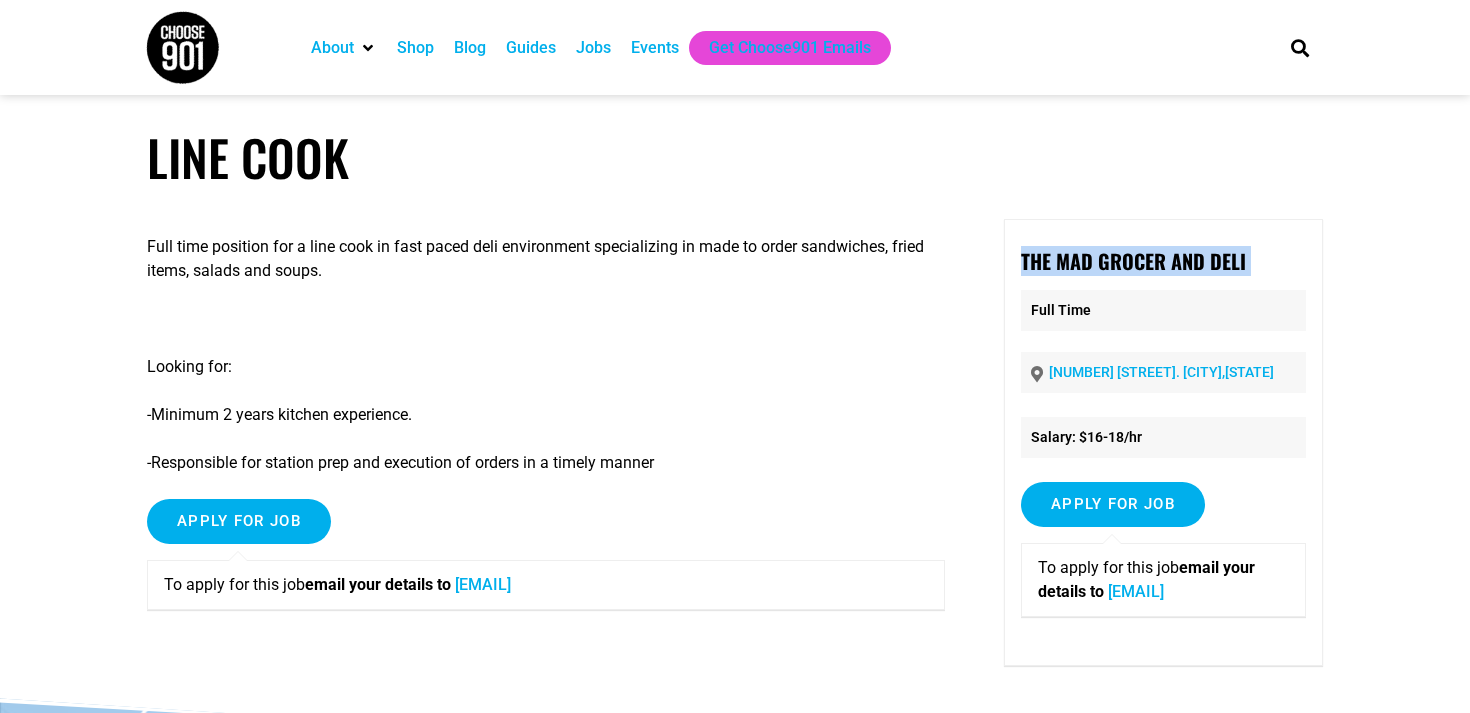 click on "The Mad Grocer and Deli" at bounding box center (1133, 261) 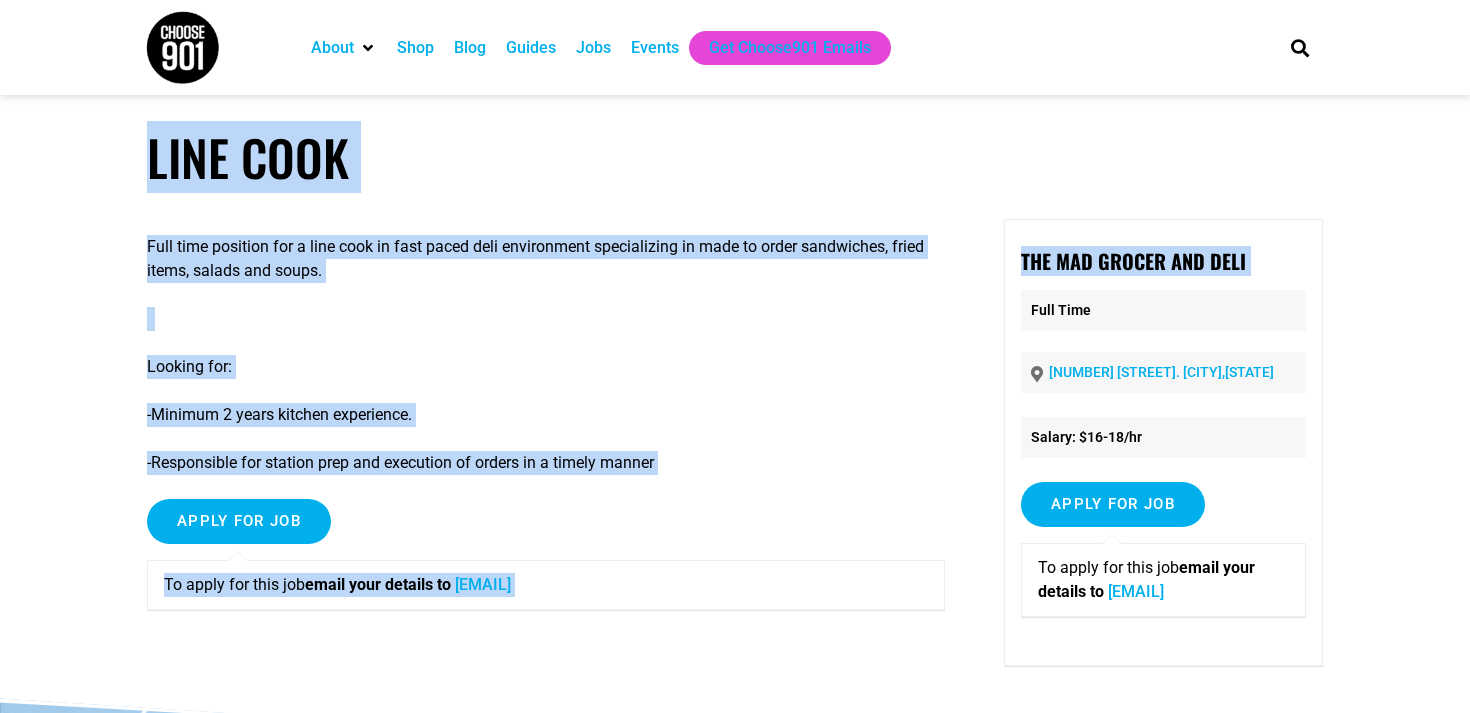 drag, startPoint x: 1077, startPoint y: 265, endPoint x: 1124, endPoint y: 213, distance: 70.0928 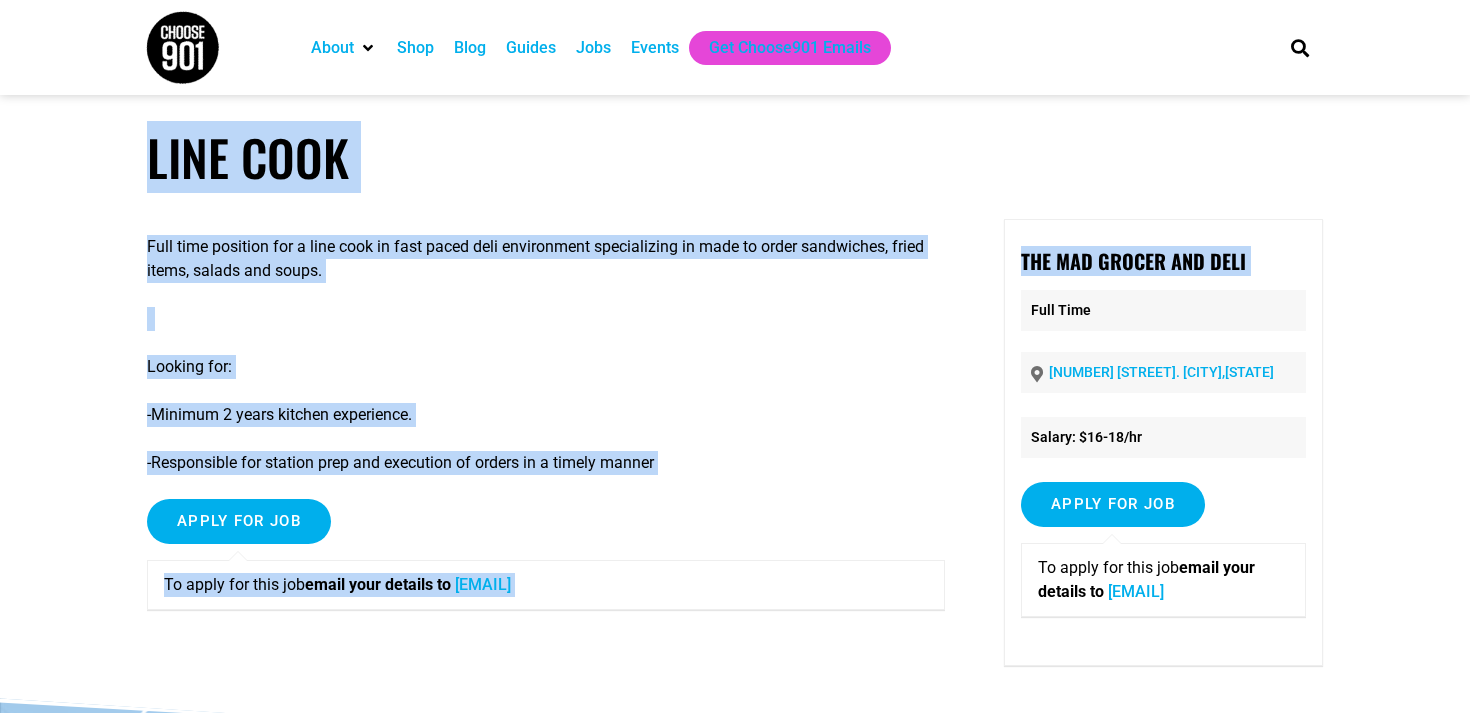 click on "Line Cook
Full time position for a line cook in fast paced deli environment specializing in made to order sandwiches, fried items, salads and soups.
Looking for:
-Minimum 2 years kitchen experience.
-Responsible for station prep and execution of orders in a timely manner
Apply for job
To apply for this job  email your details to   [EMAIL]
Full Time
[NUMBER] [STREET]. [CITY],[STATE]
Posted 4 weeks ago
$16-18/hr USD / Year
Salary: $16-18/hr
The [ORGANIZATION]
Full Time
[NUMBER] [STREET]. [CITY],[STATE]
Salary: $16-18/hr
Apply for job
To apply for this job  email your details to   [EMAIL]" at bounding box center [735, 413] 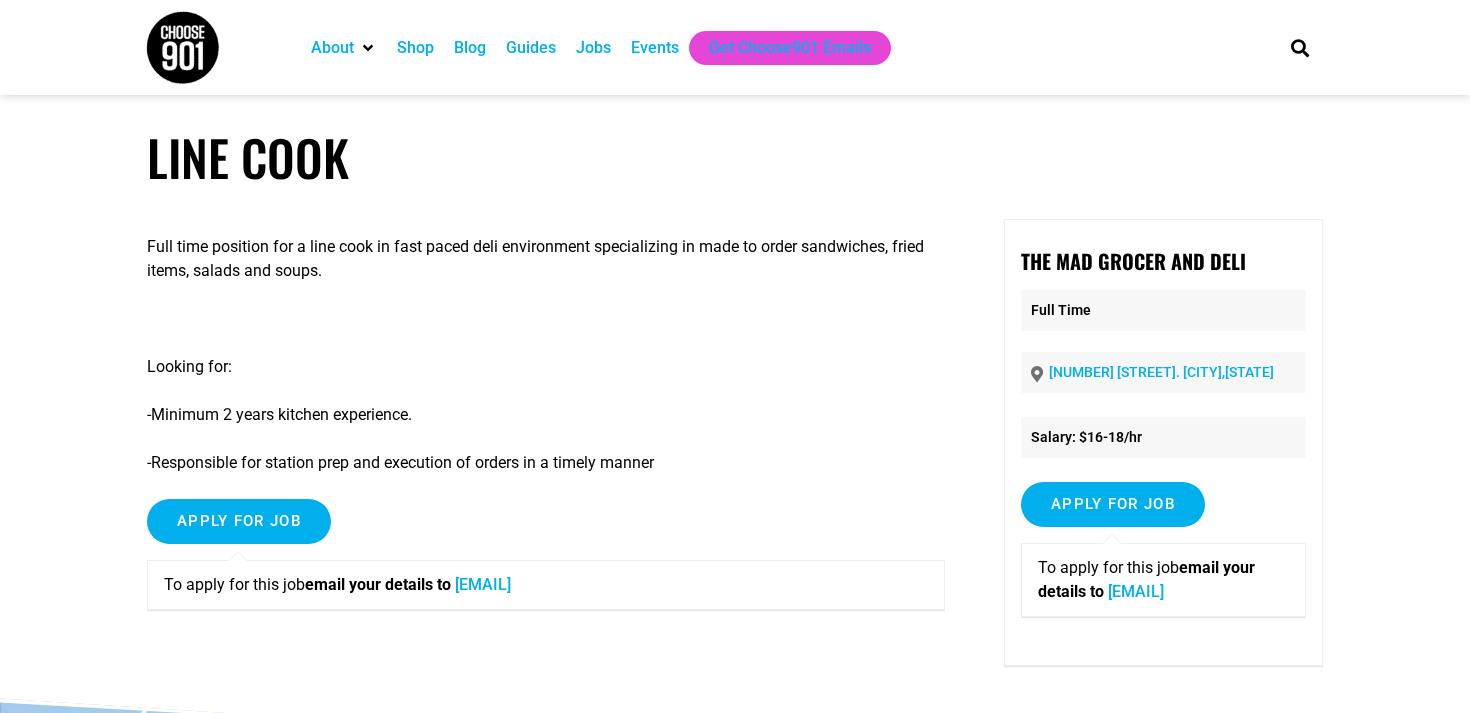click on "The [ORGANIZATION]
Full Time
[NUMBER] [STREET]. [CITY],[STATE]
Salary: $16-18/hr
Apply for job
To apply for this job  email your details to   [EMAIL]" at bounding box center [1163, 442] 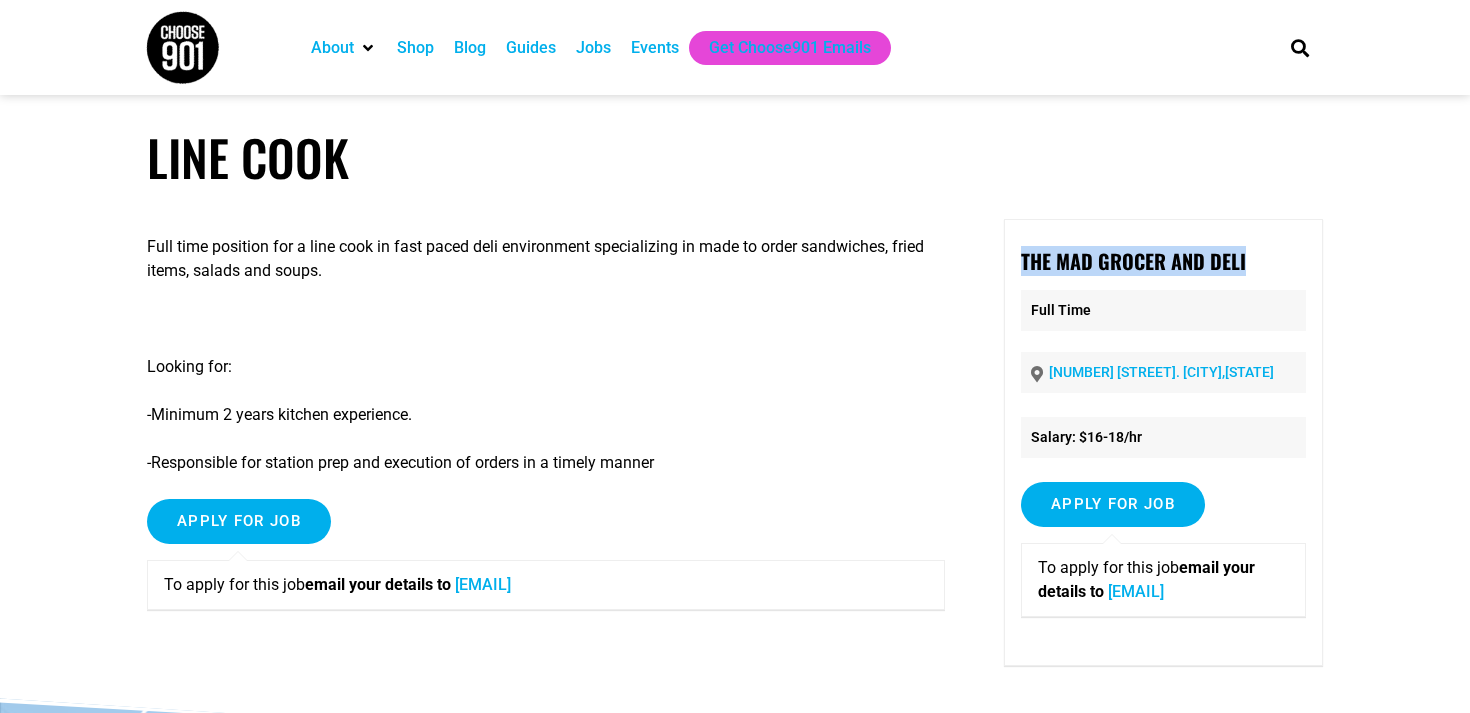 drag, startPoint x: 1246, startPoint y: 258, endPoint x: 996, endPoint y: 260, distance: 250.008 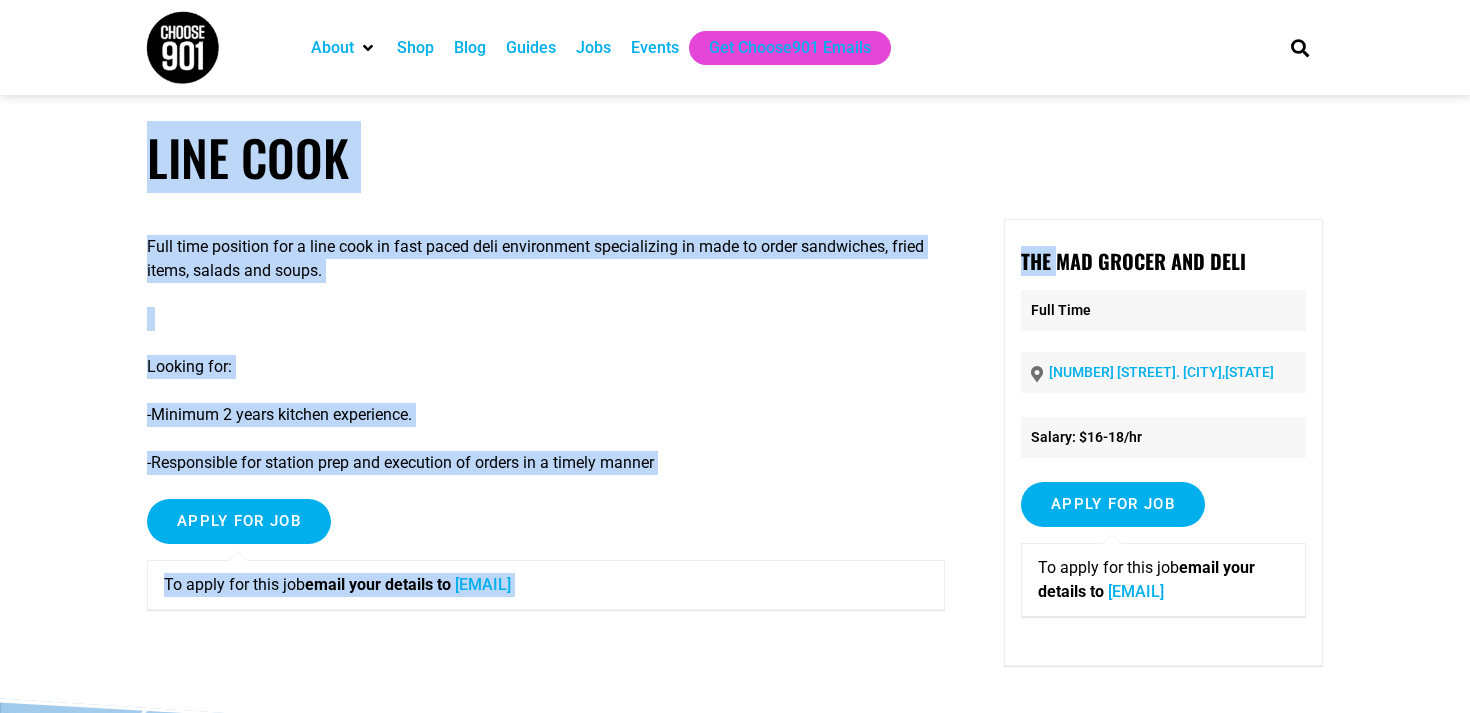 drag, startPoint x: 1057, startPoint y: 260, endPoint x: 1057, endPoint y: 132, distance: 128 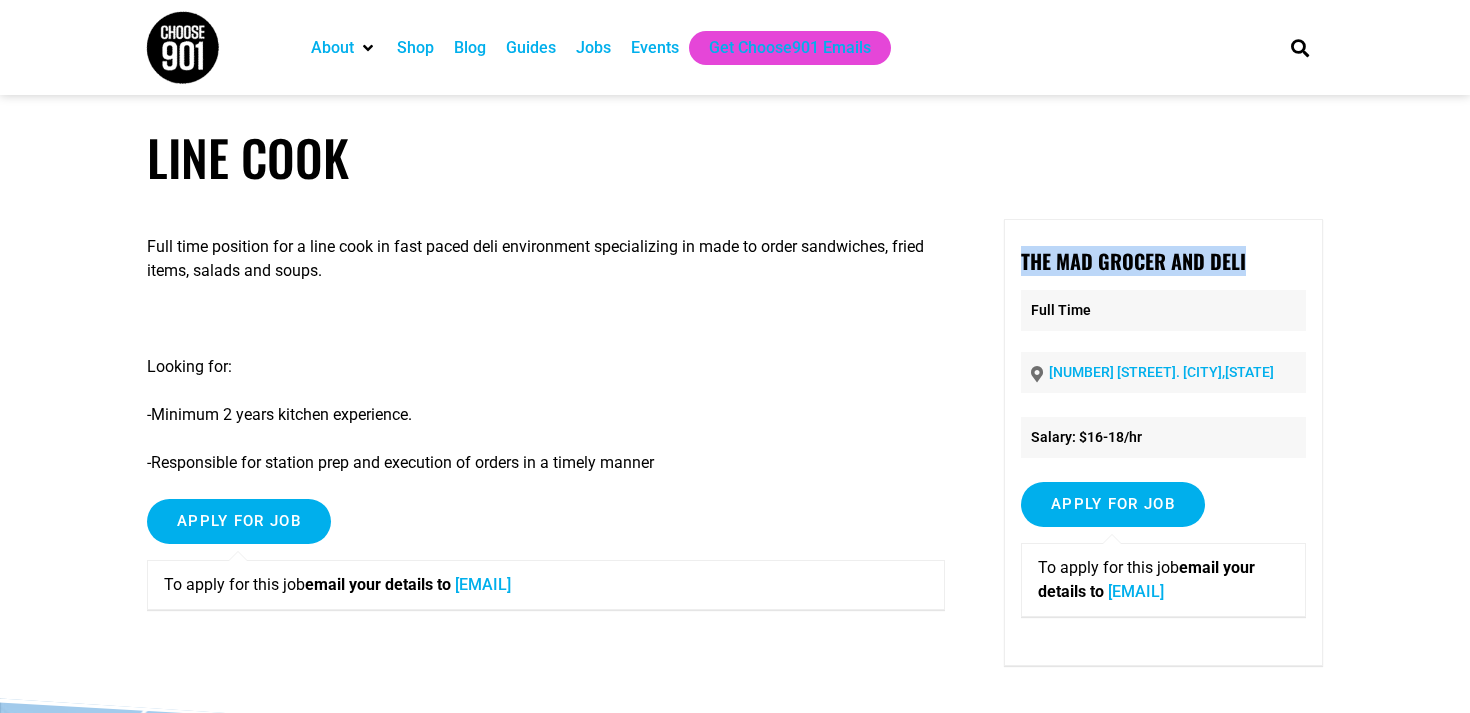 drag, startPoint x: 1023, startPoint y: 261, endPoint x: 1262, endPoint y: 266, distance: 239.05229 